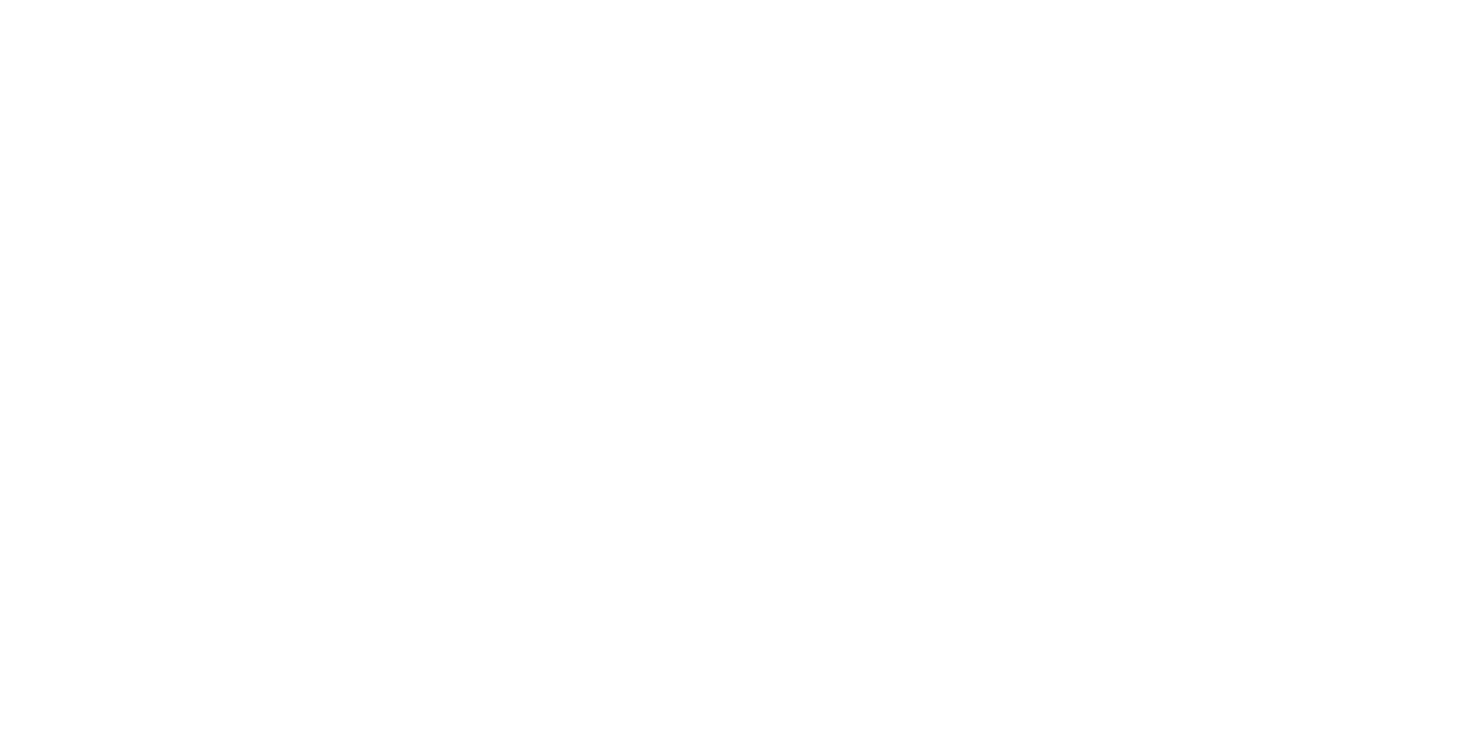 scroll, scrollTop: 0, scrollLeft: 0, axis: both 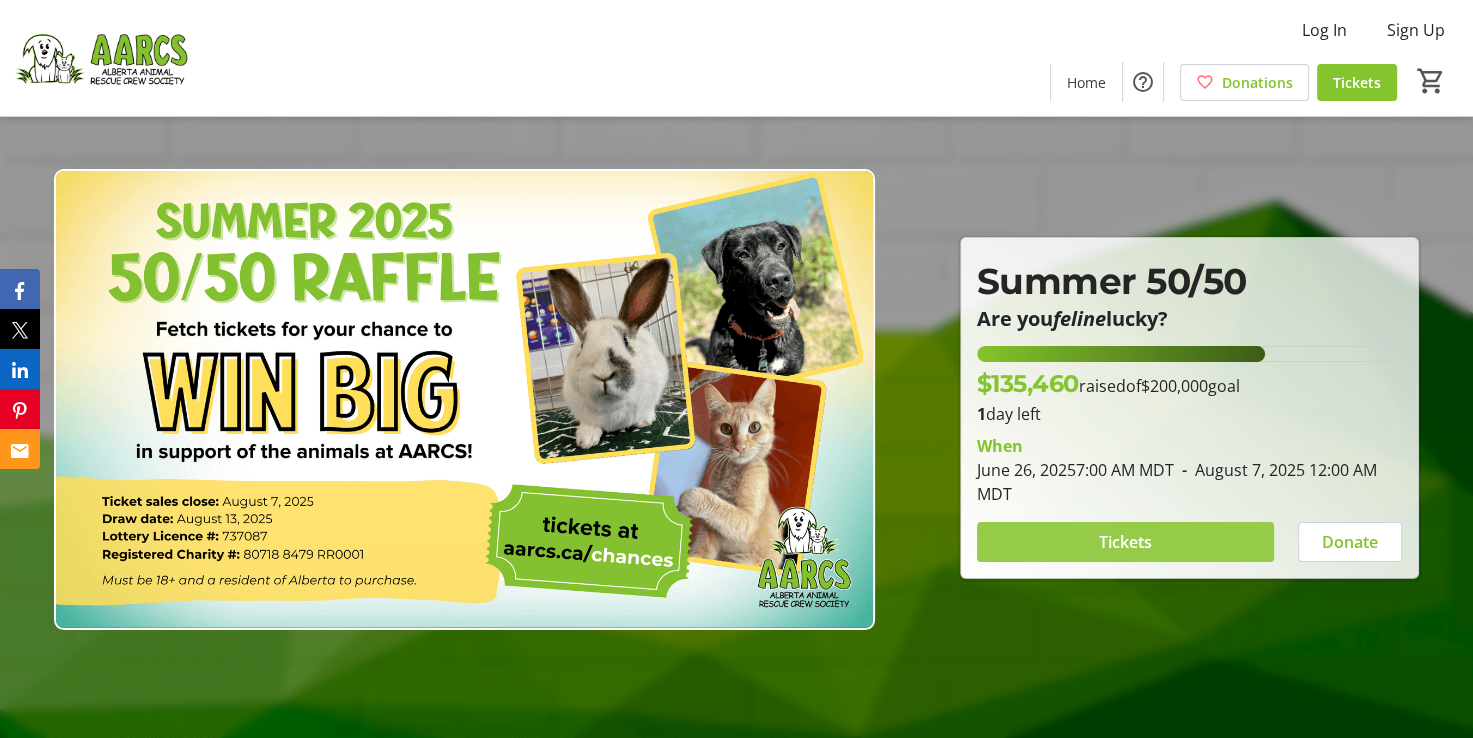 click on "Tickets" at bounding box center (1125, 542) 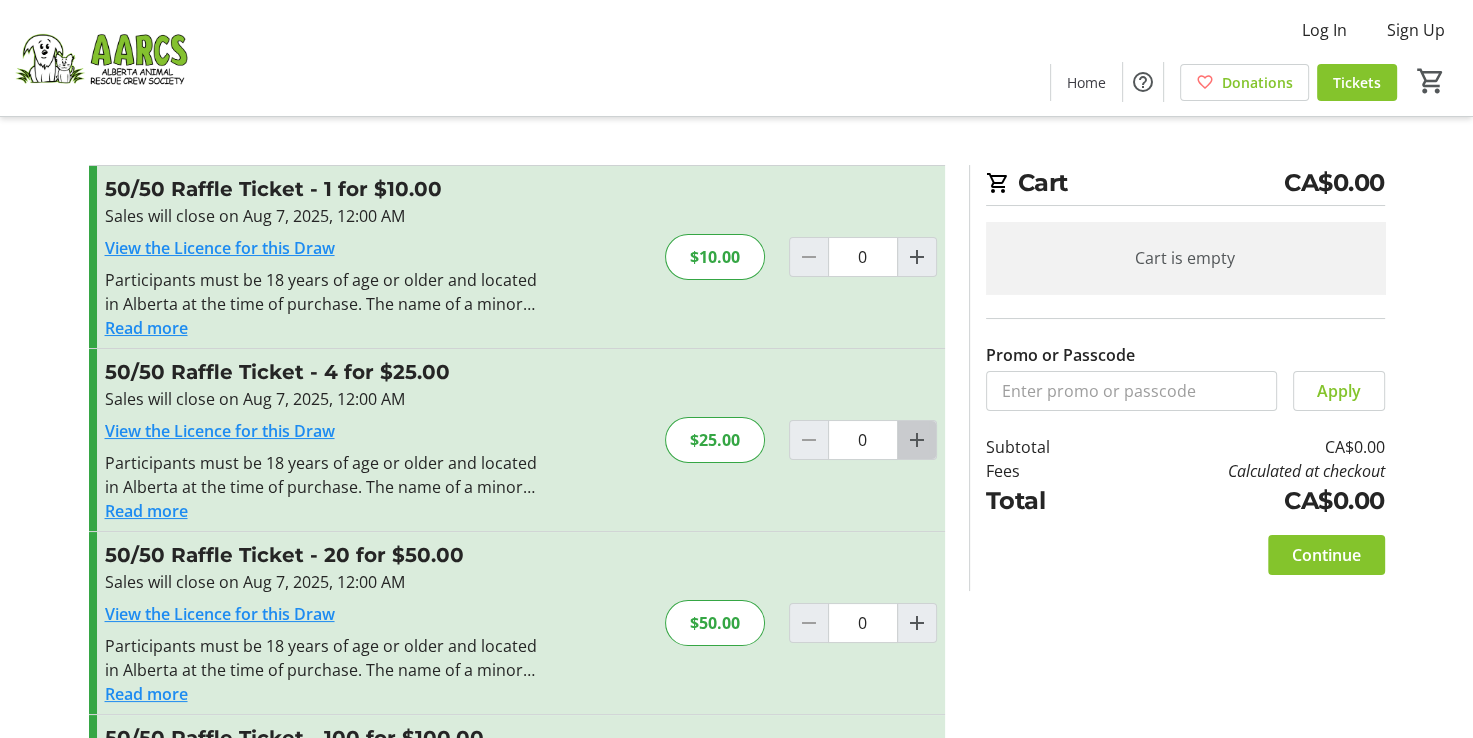 click 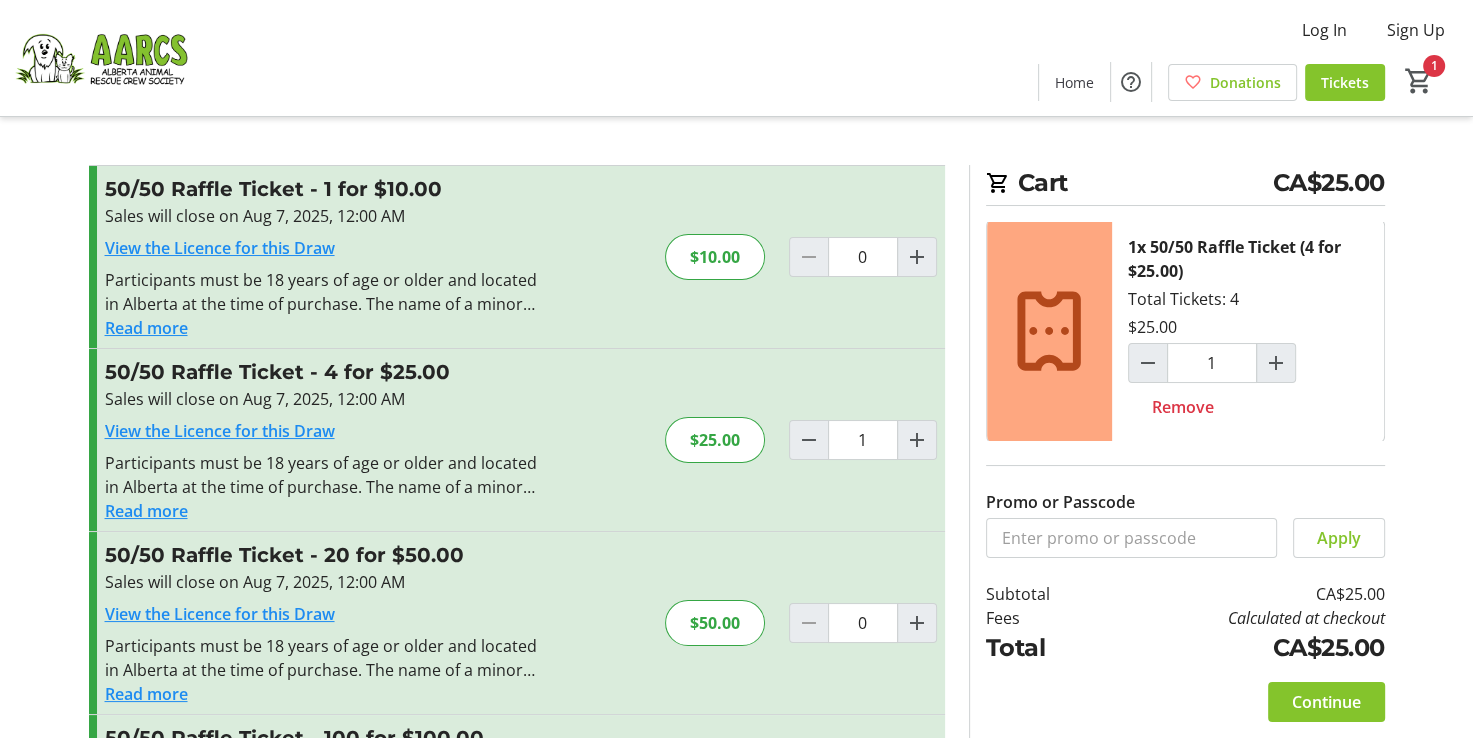 scroll, scrollTop: 4, scrollLeft: 0, axis: vertical 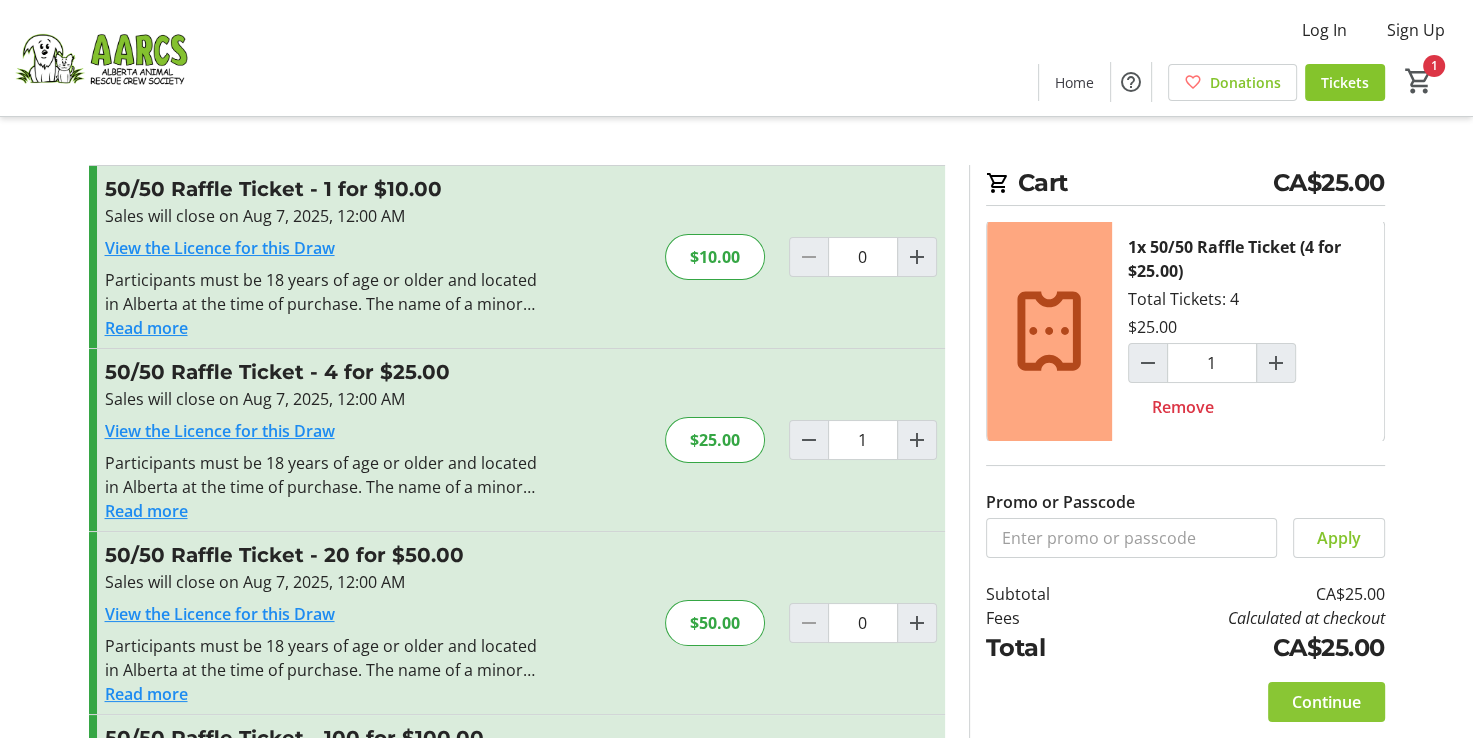 click on "Continue" 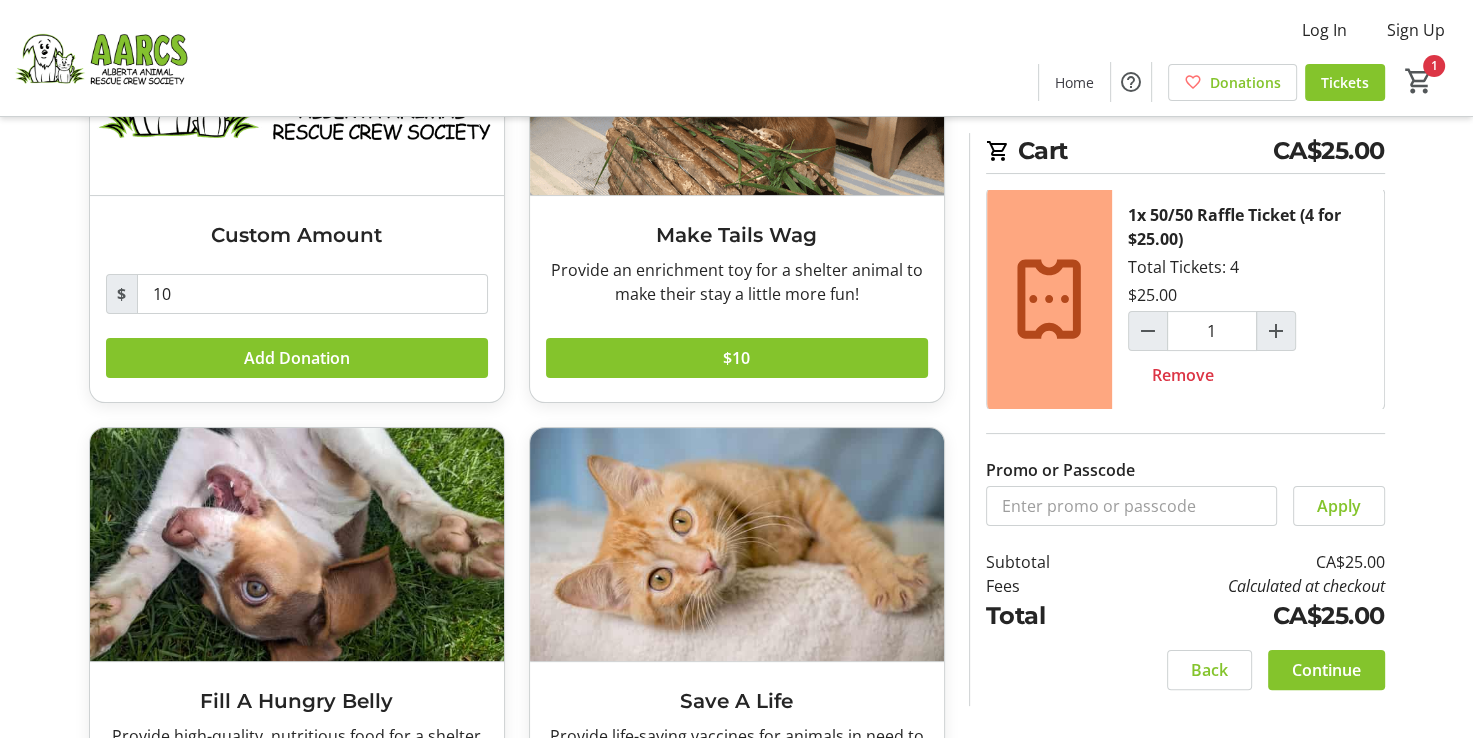 scroll, scrollTop: 432, scrollLeft: 0, axis: vertical 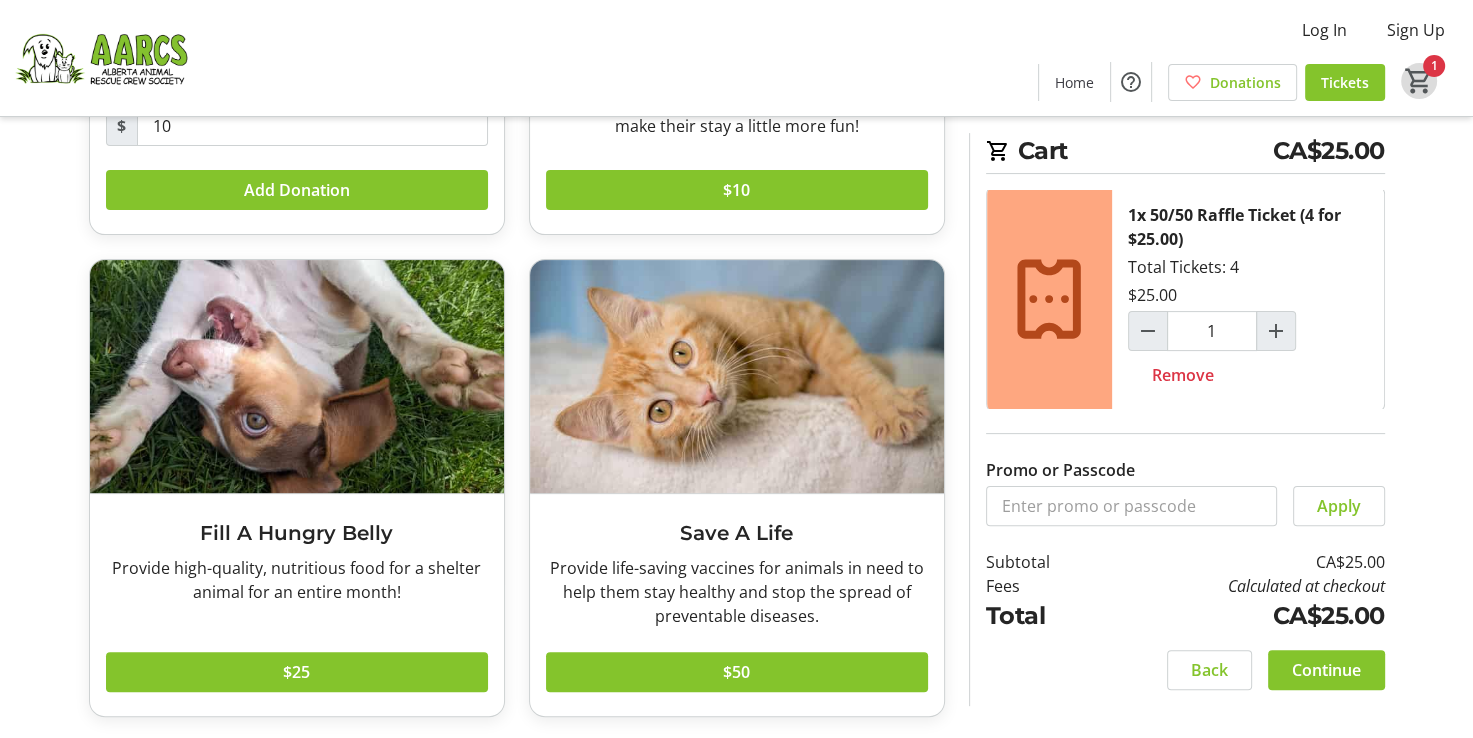 click on "1" 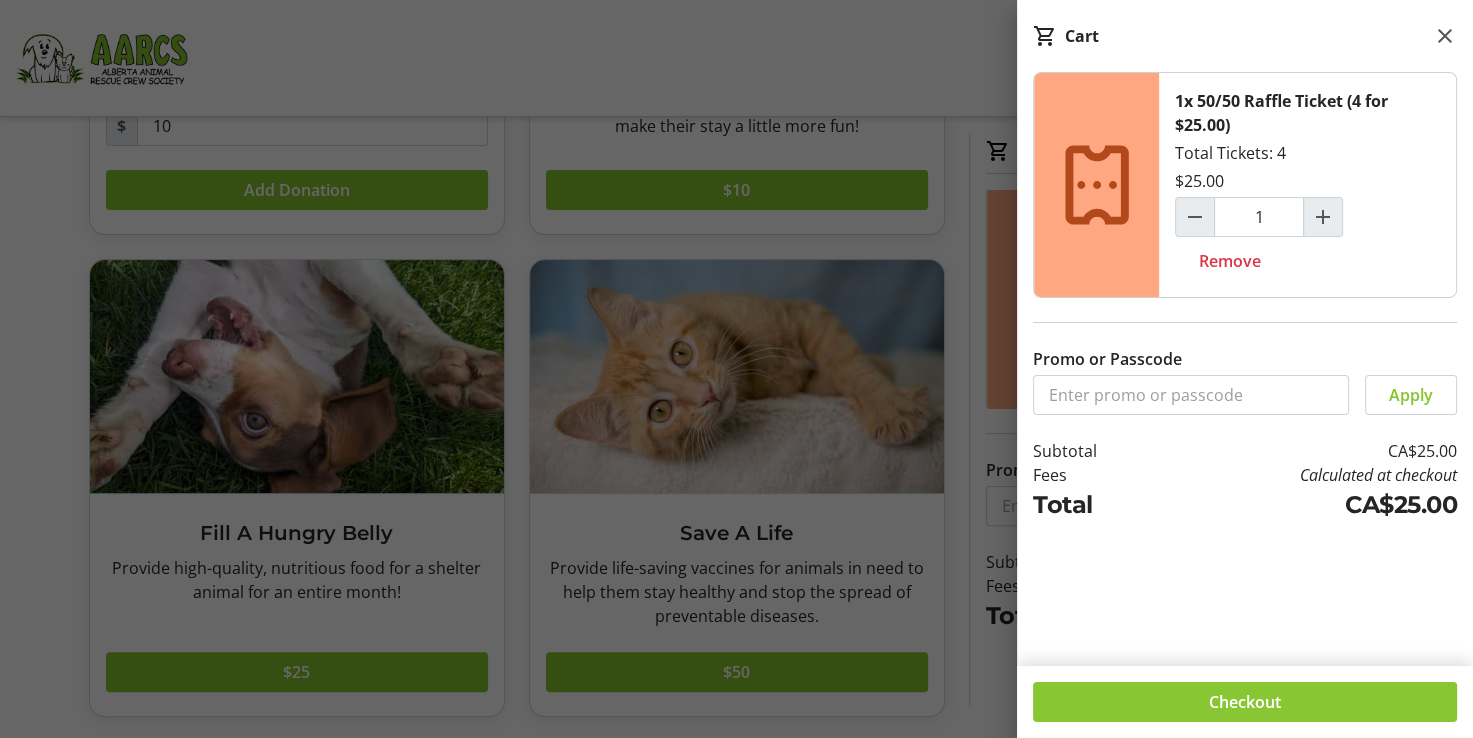 click on "Checkout" 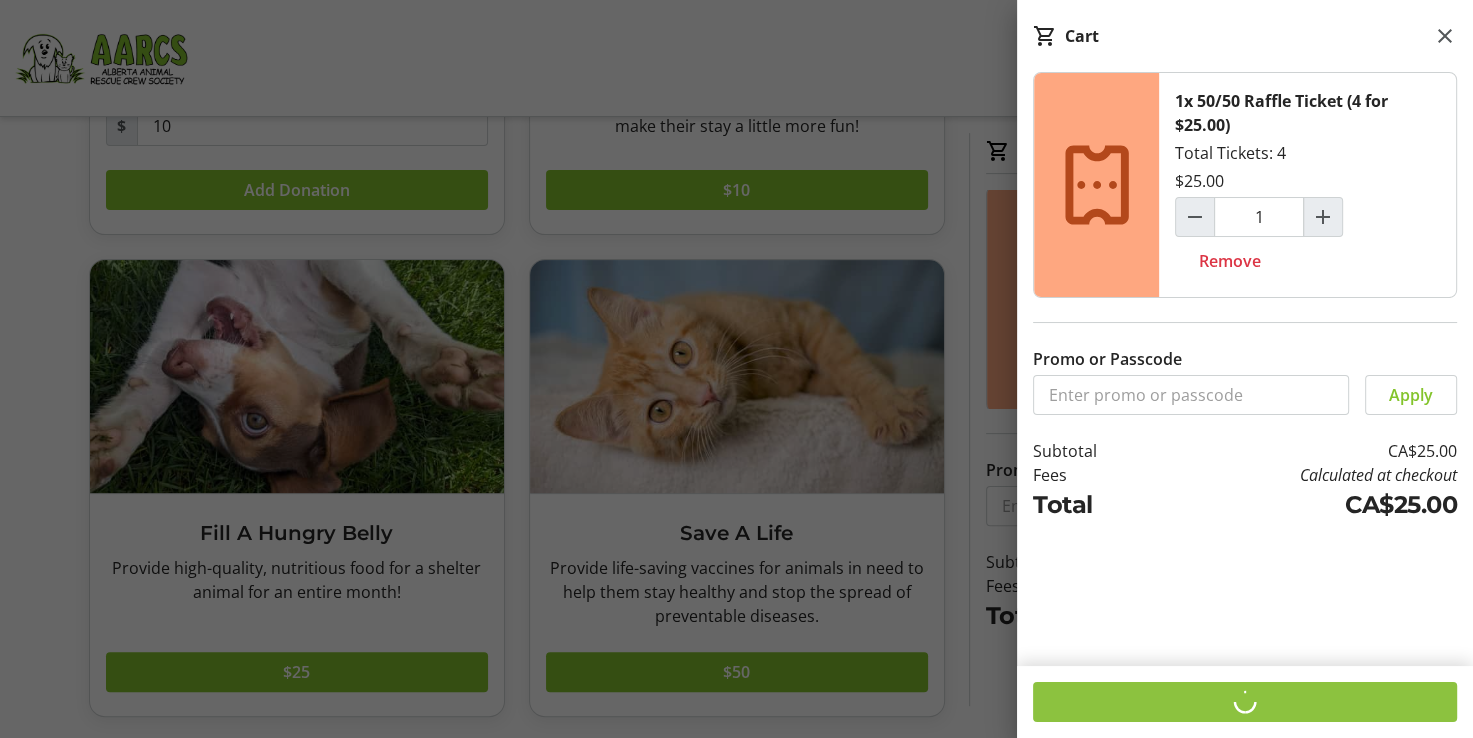 scroll, scrollTop: 0, scrollLeft: 0, axis: both 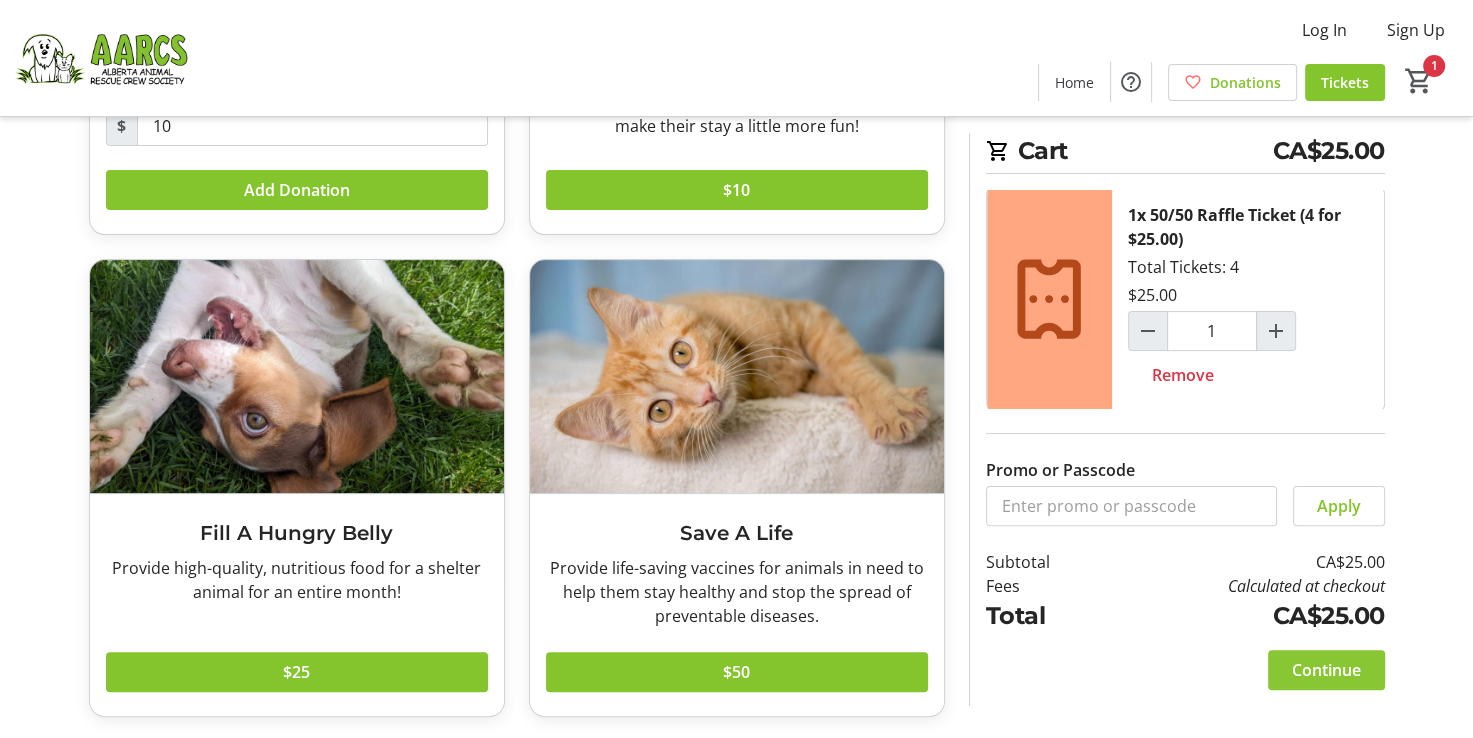 click 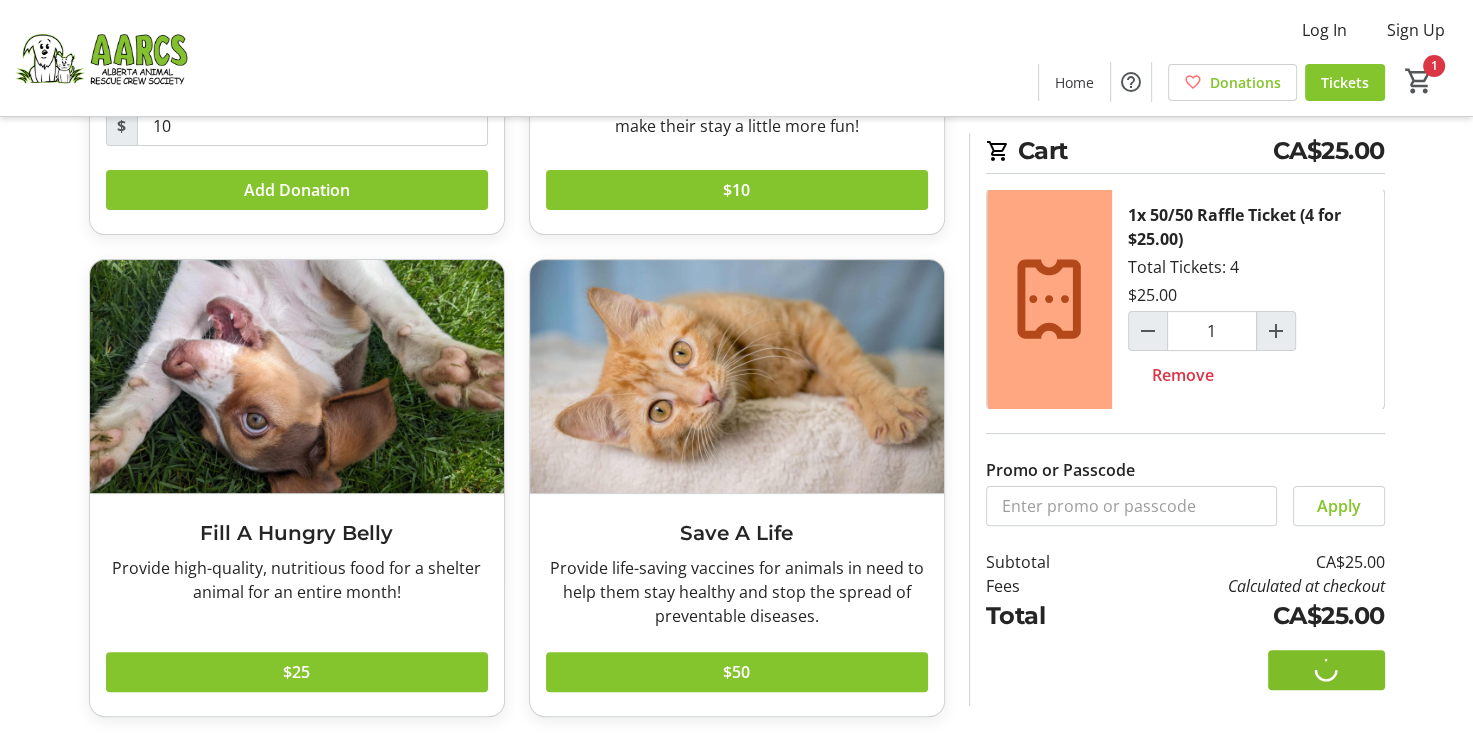 scroll, scrollTop: 0, scrollLeft: 0, axis: both 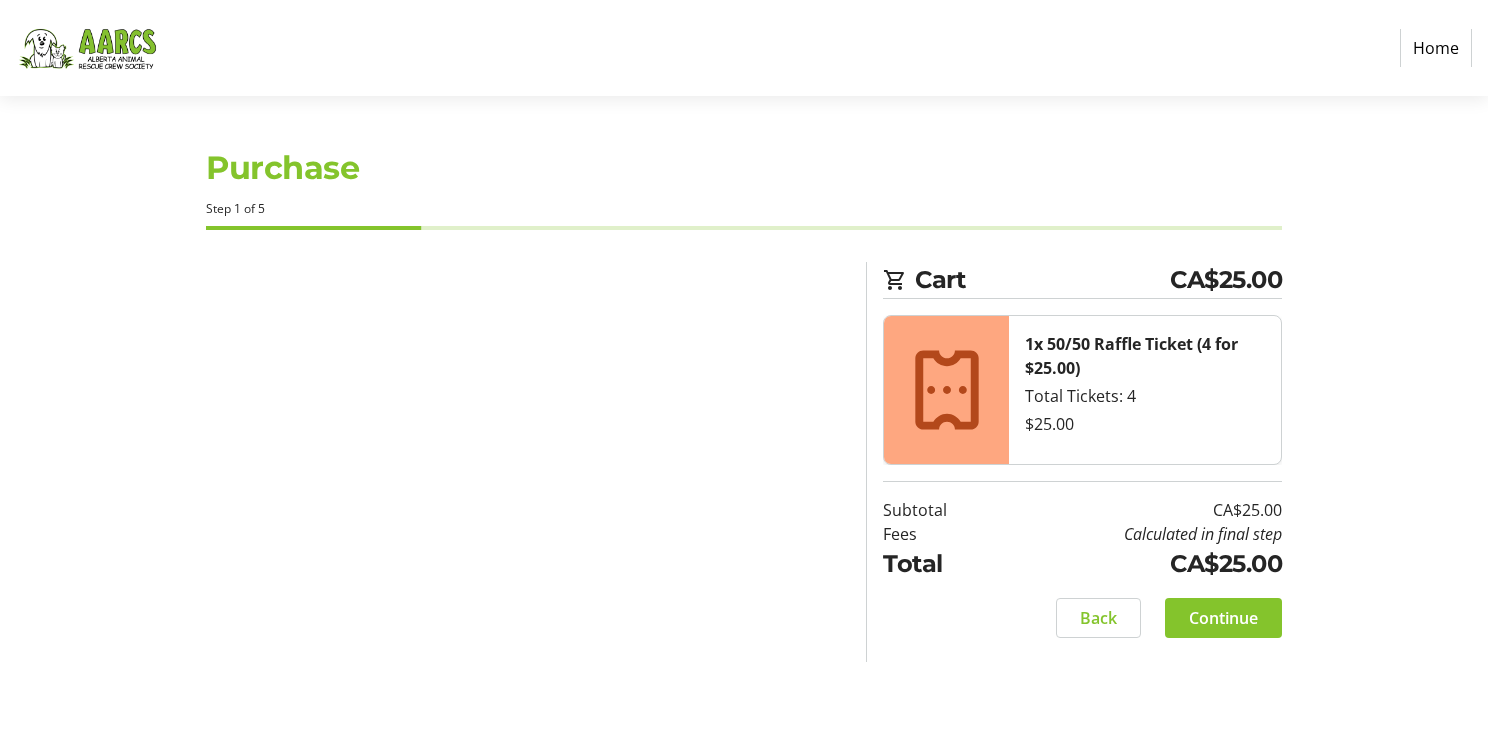 select on "CA" 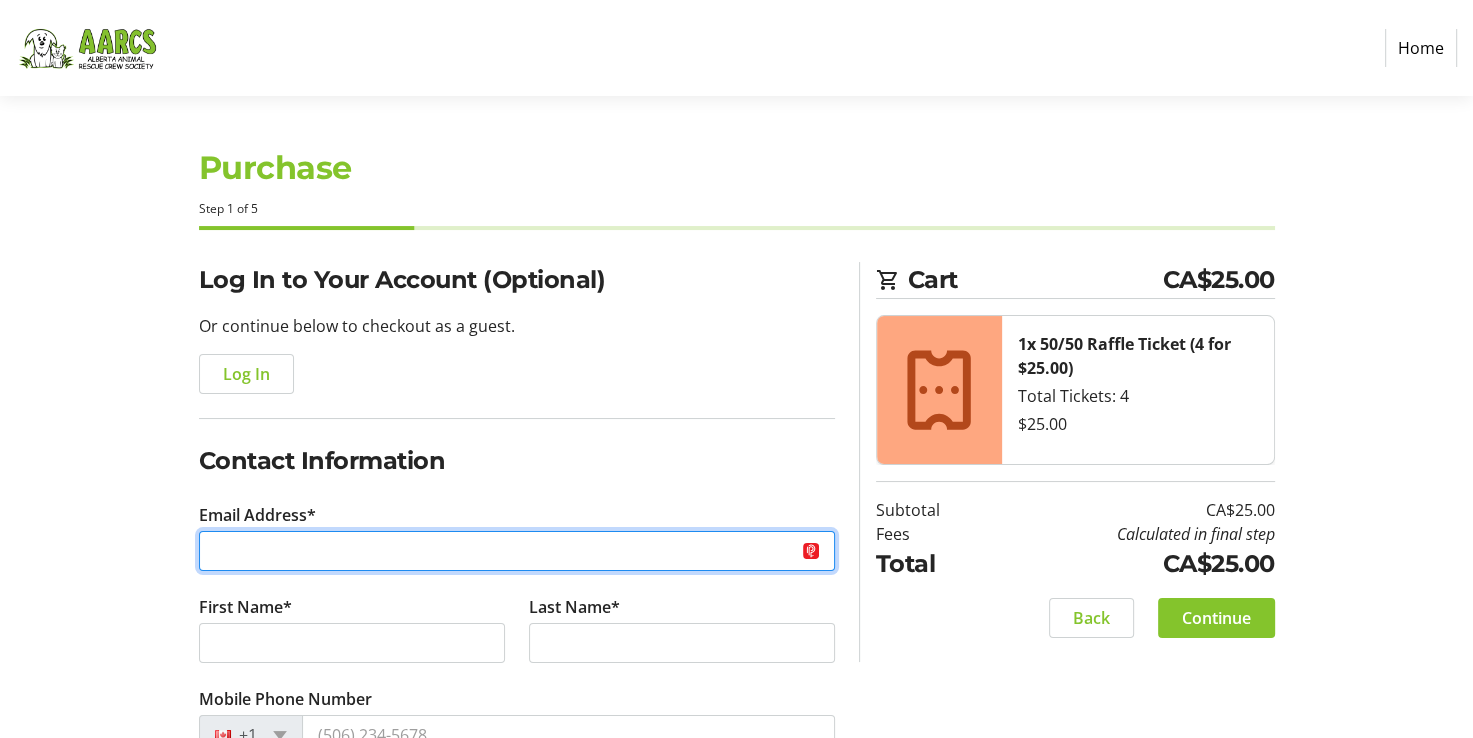 click on "Email Address*" at bounding box center [517, 551] 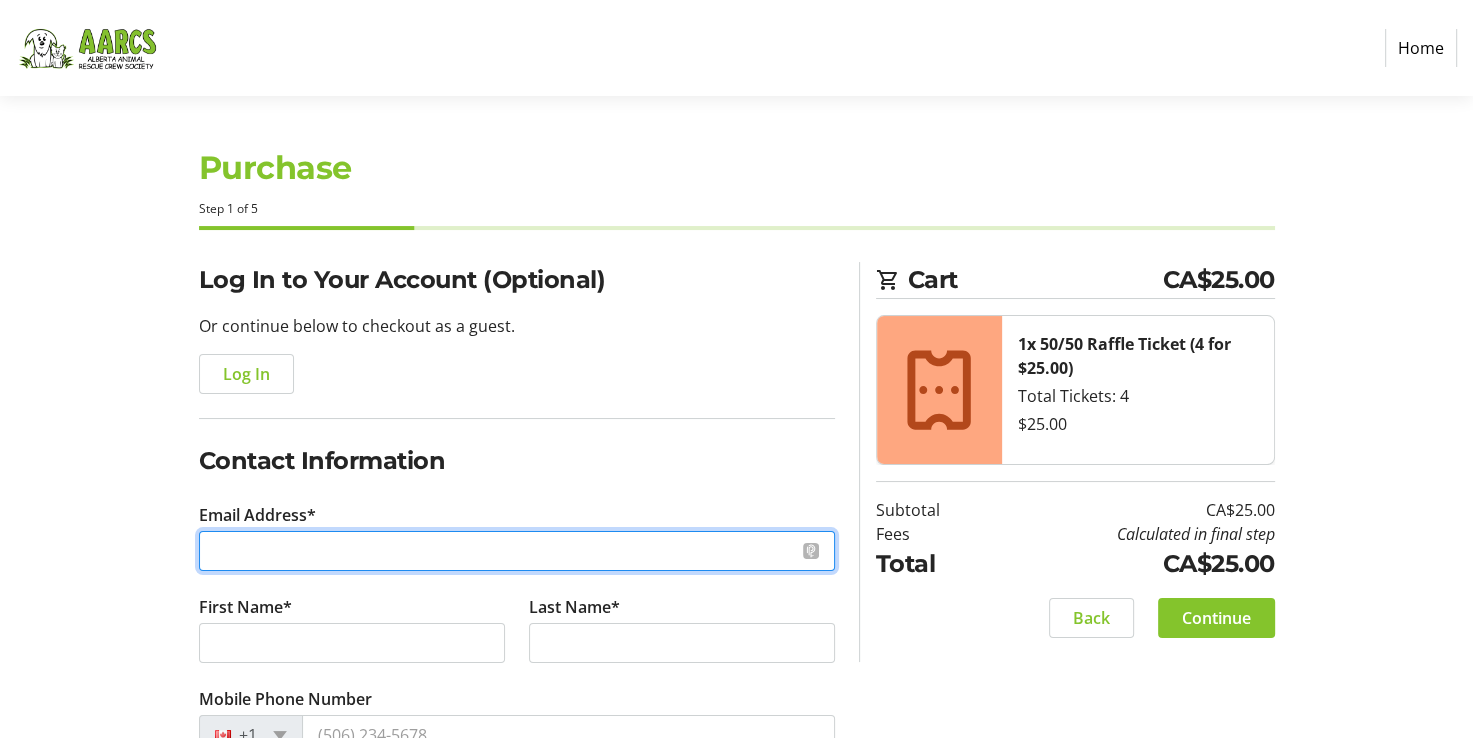 type on "[EMAIL]" 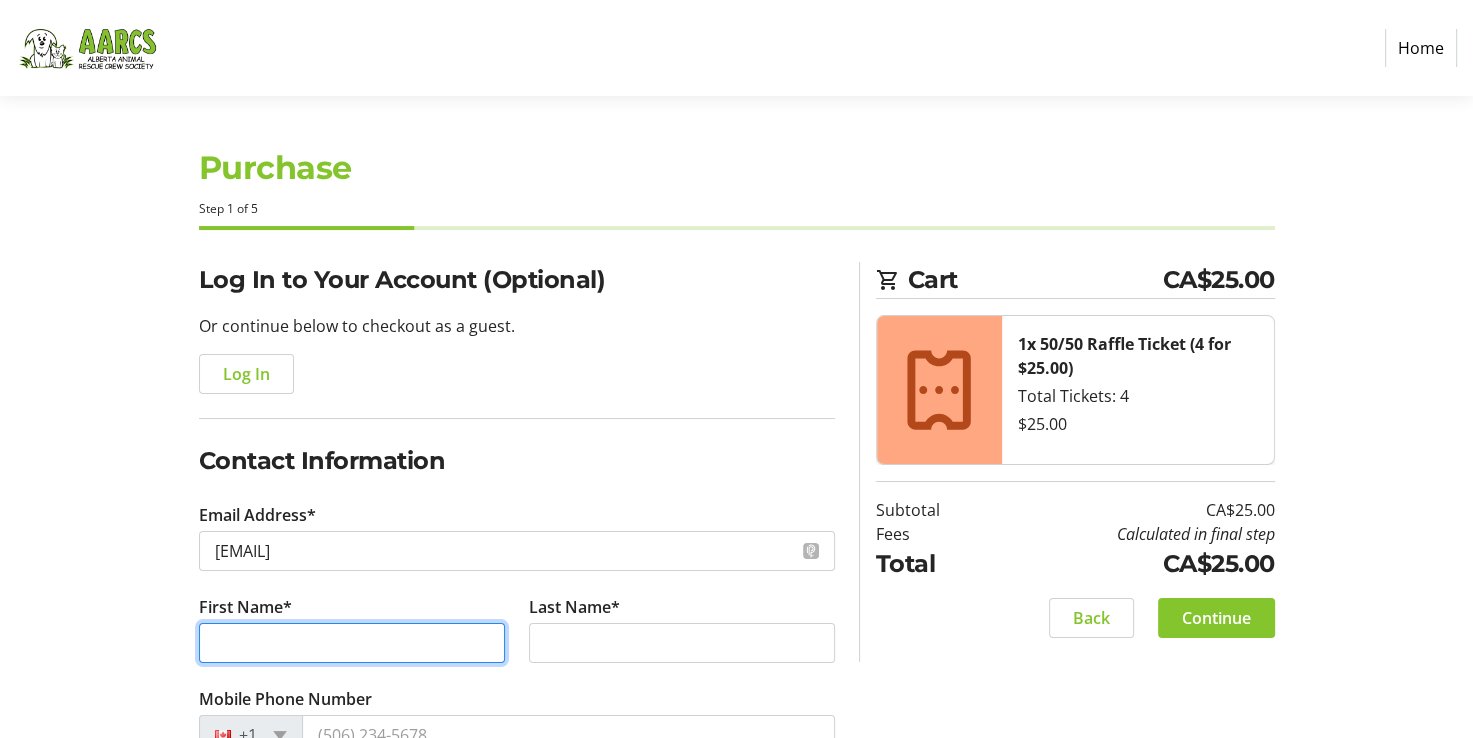 type on "Richard" 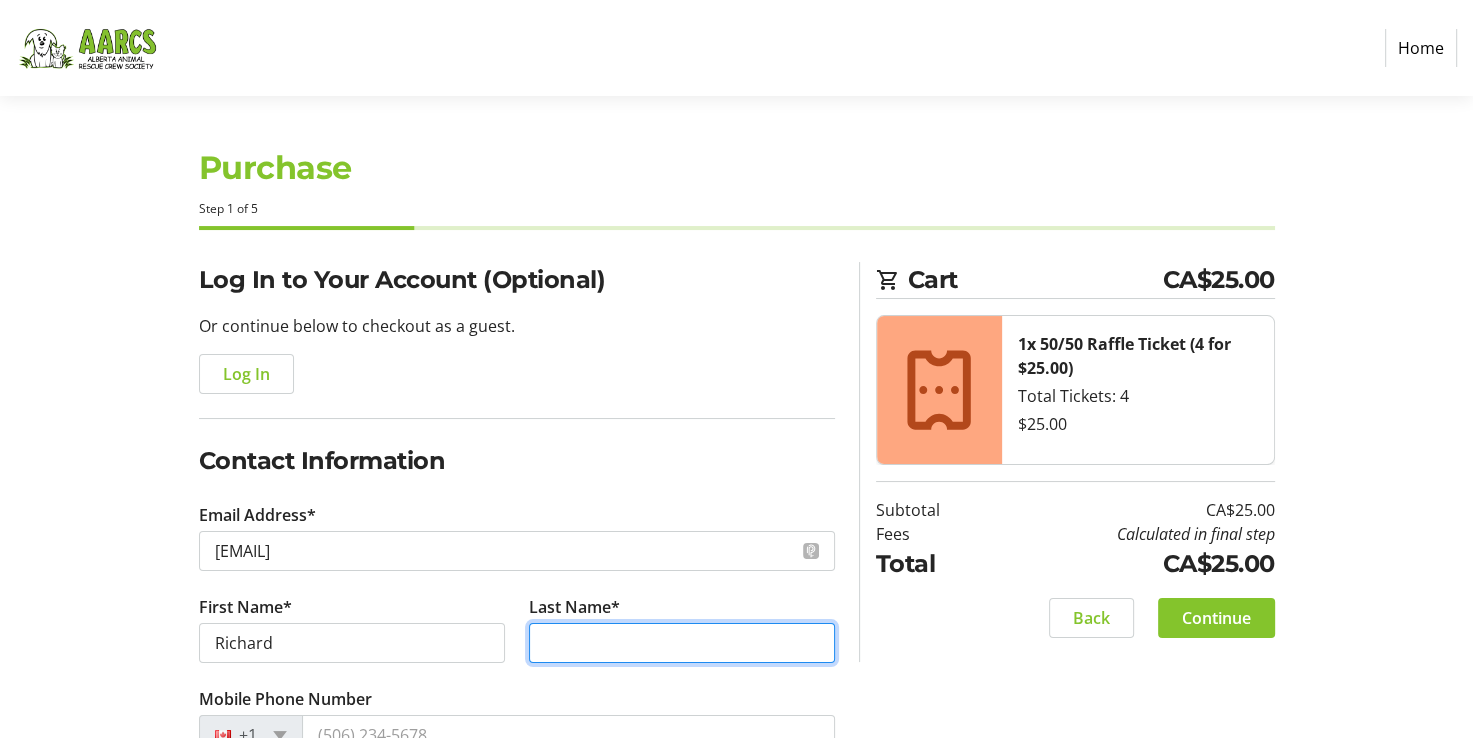 type on "[LAST]" 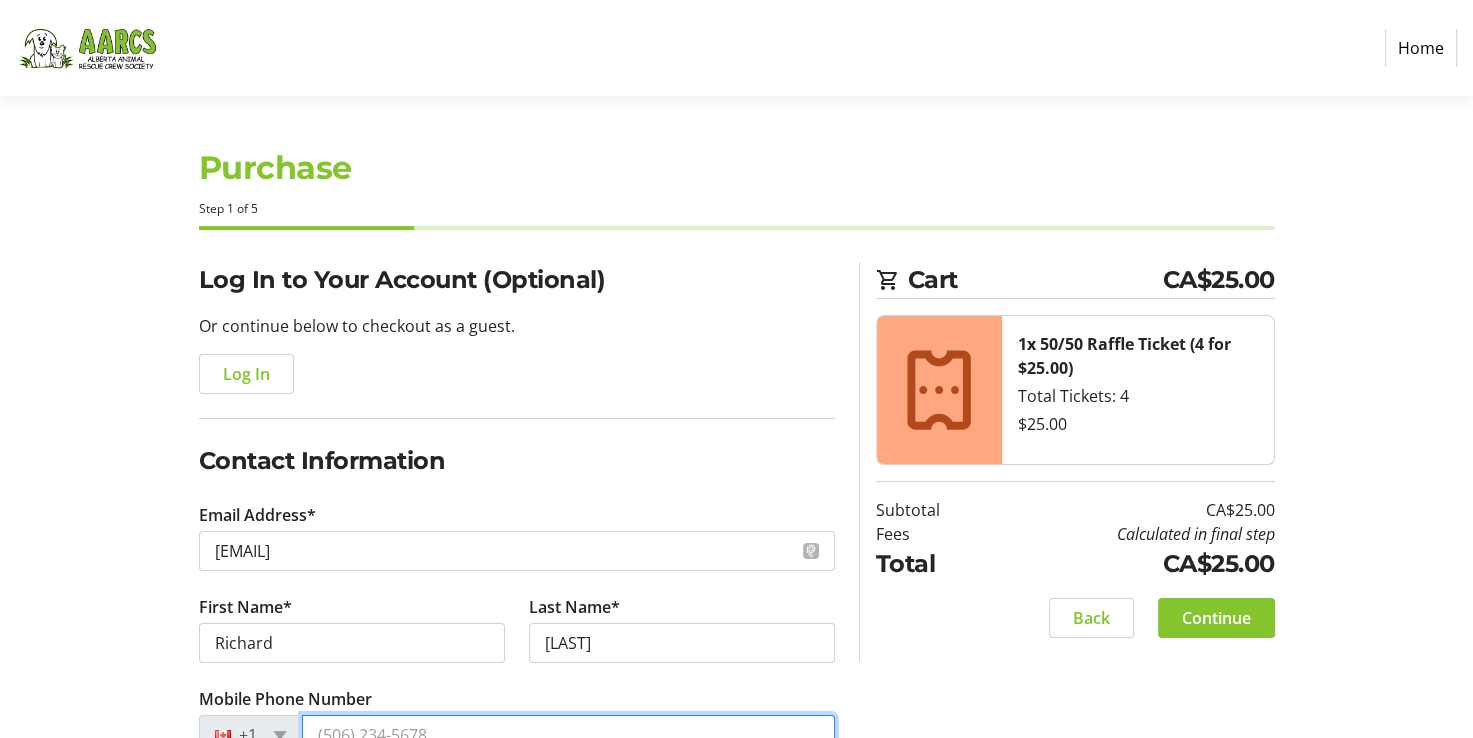 type on "[PHONE]" 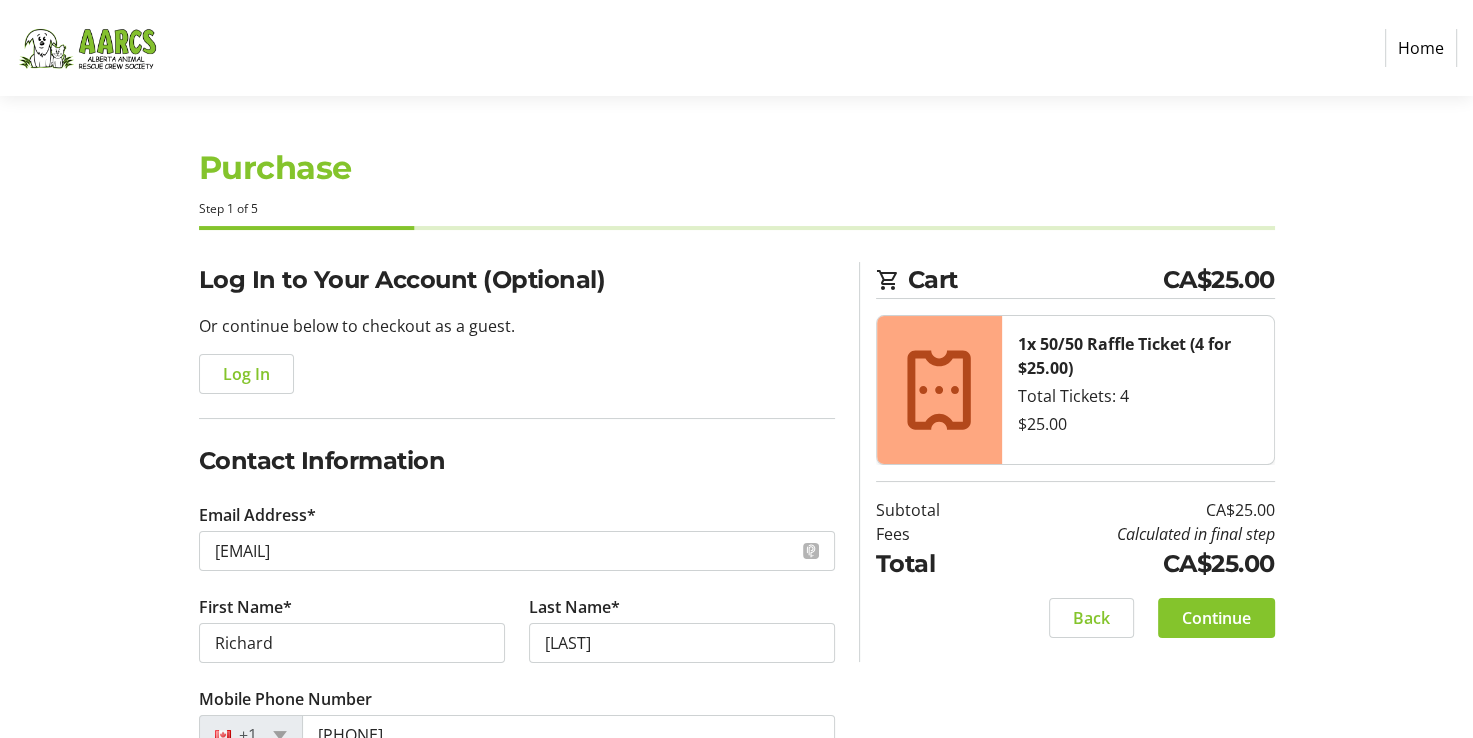 type on "[NUMBER] [STREET]" 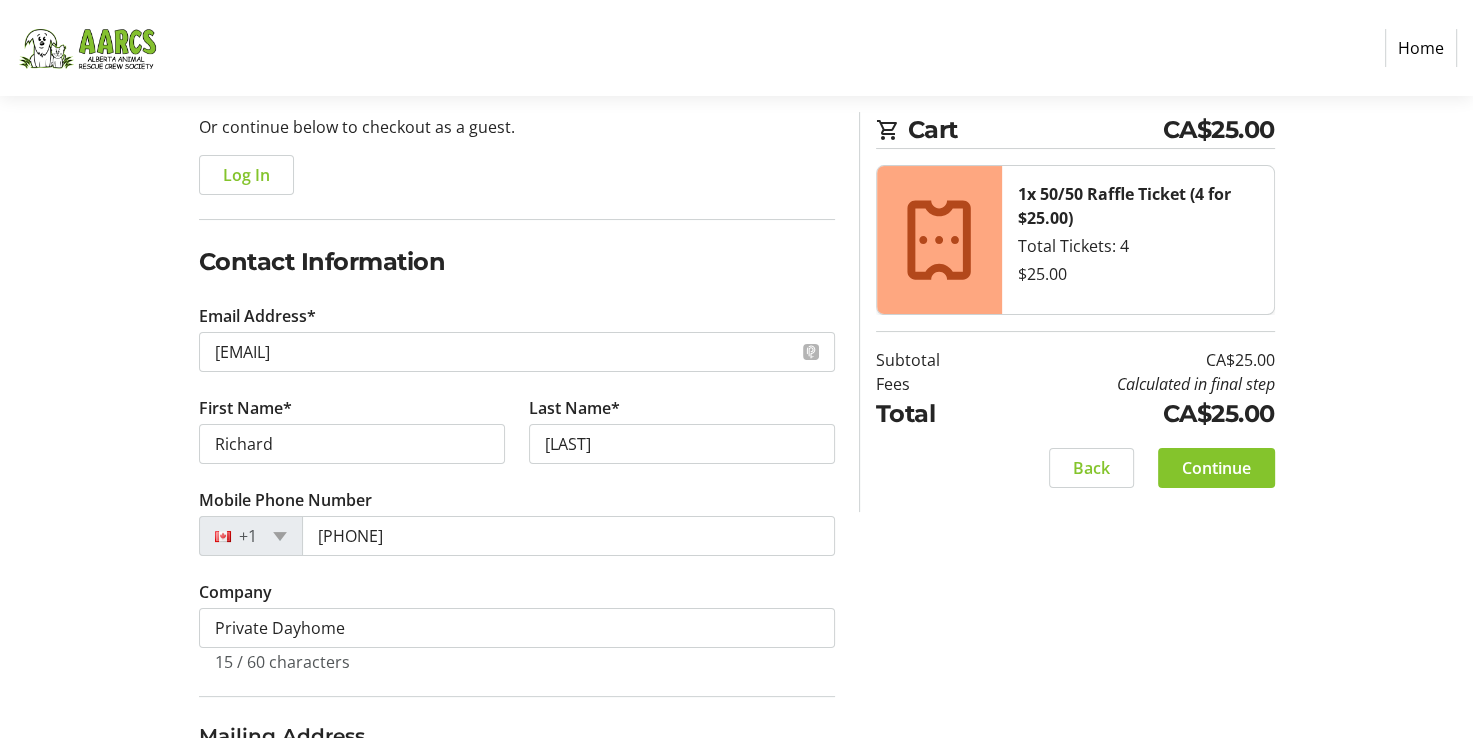 scroll, scrollTop: 200, scrollLeft: 0, axis: vertical 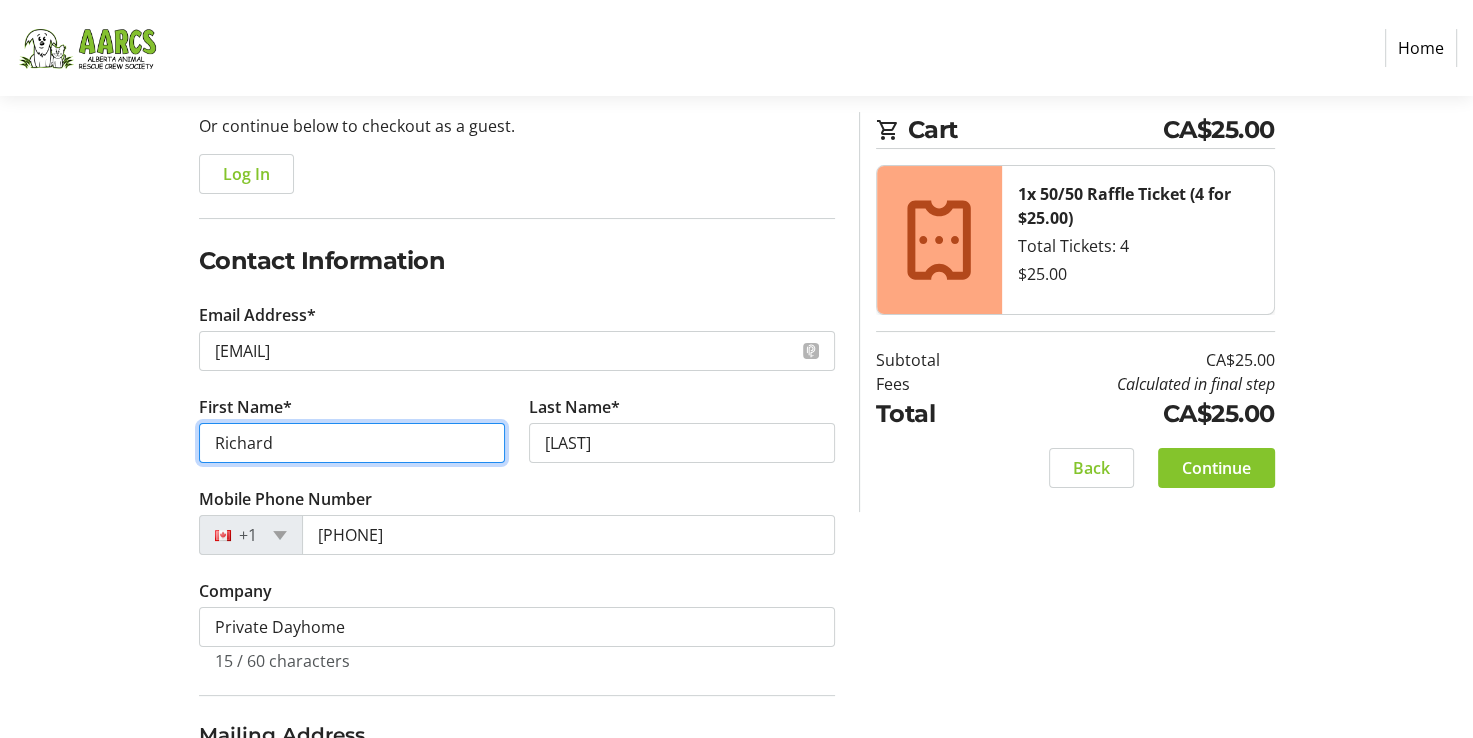 click on "Richard" at bounding box center [352, 443] 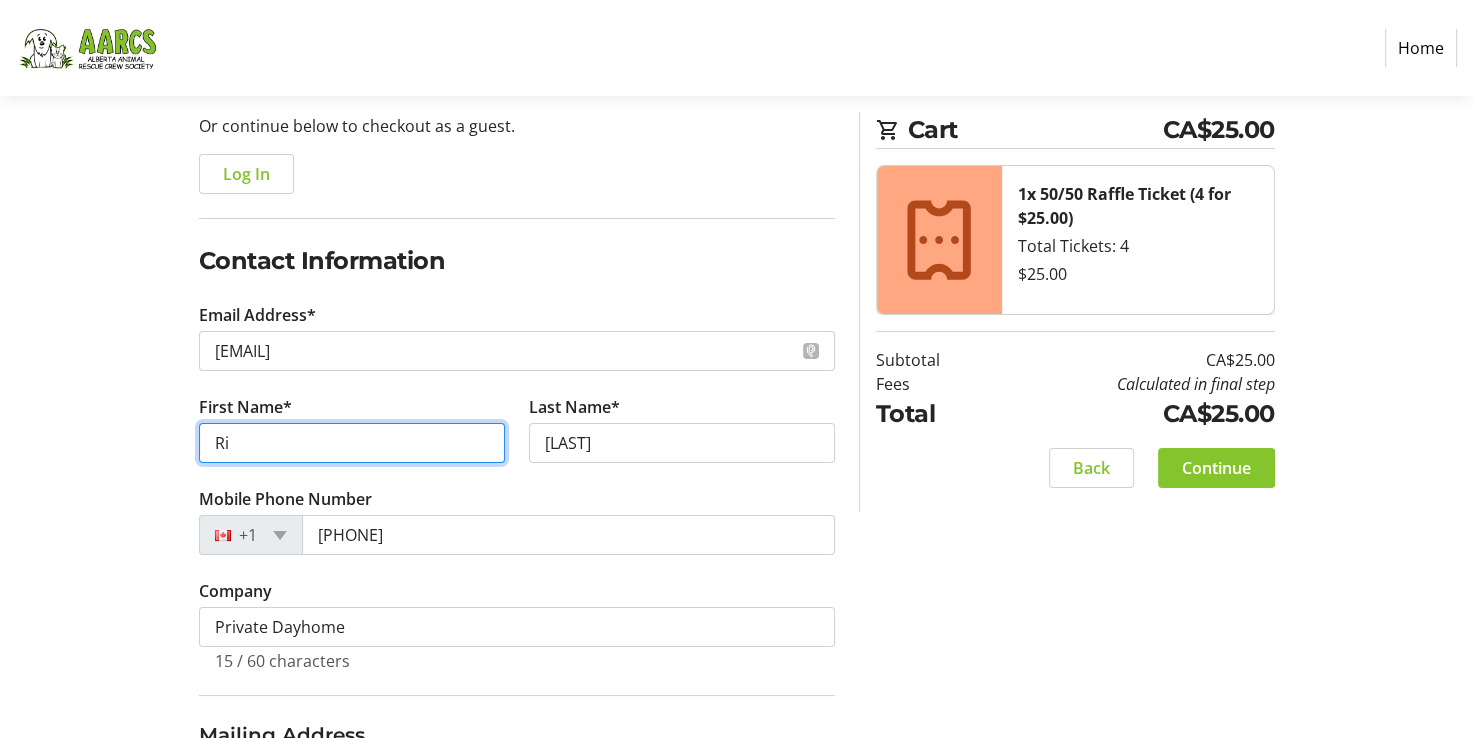 type on "R" 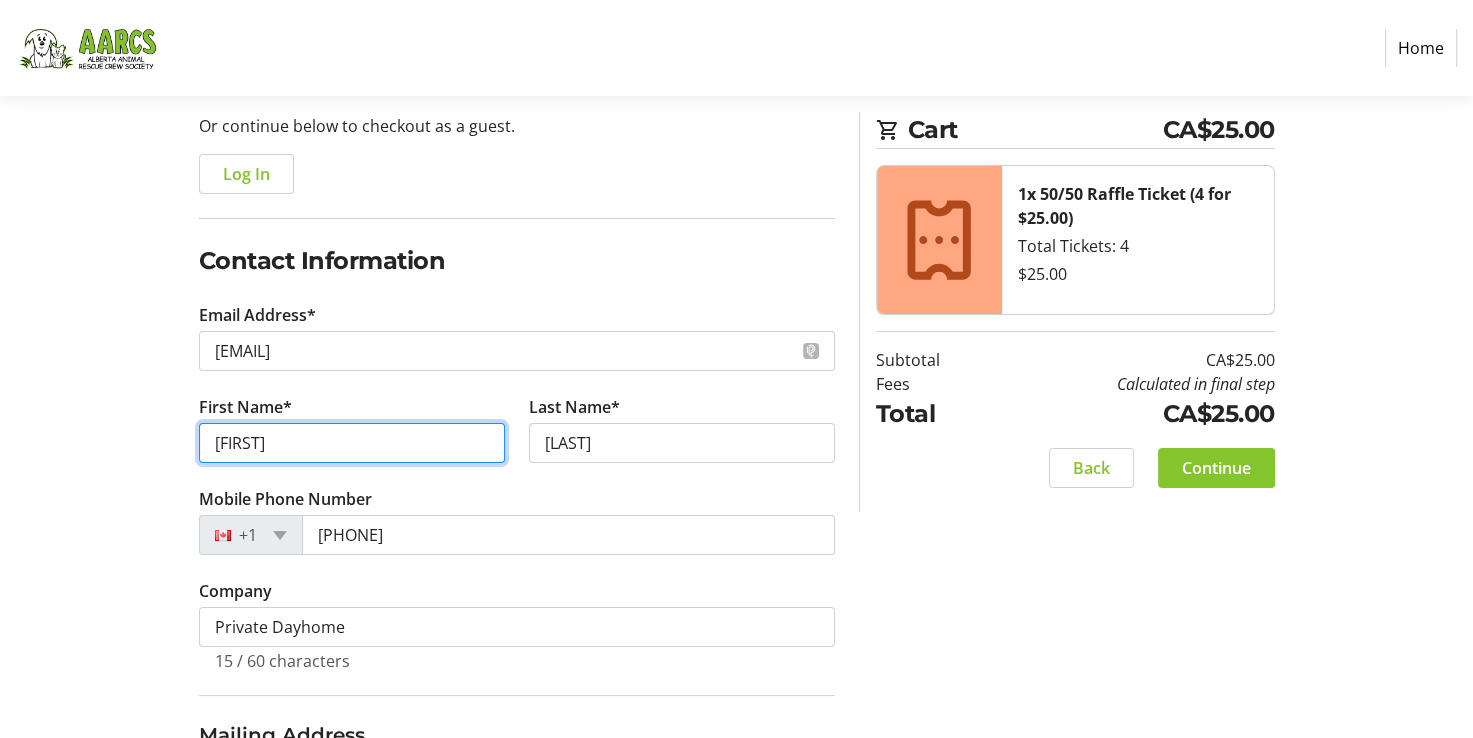 type on "Concetta" 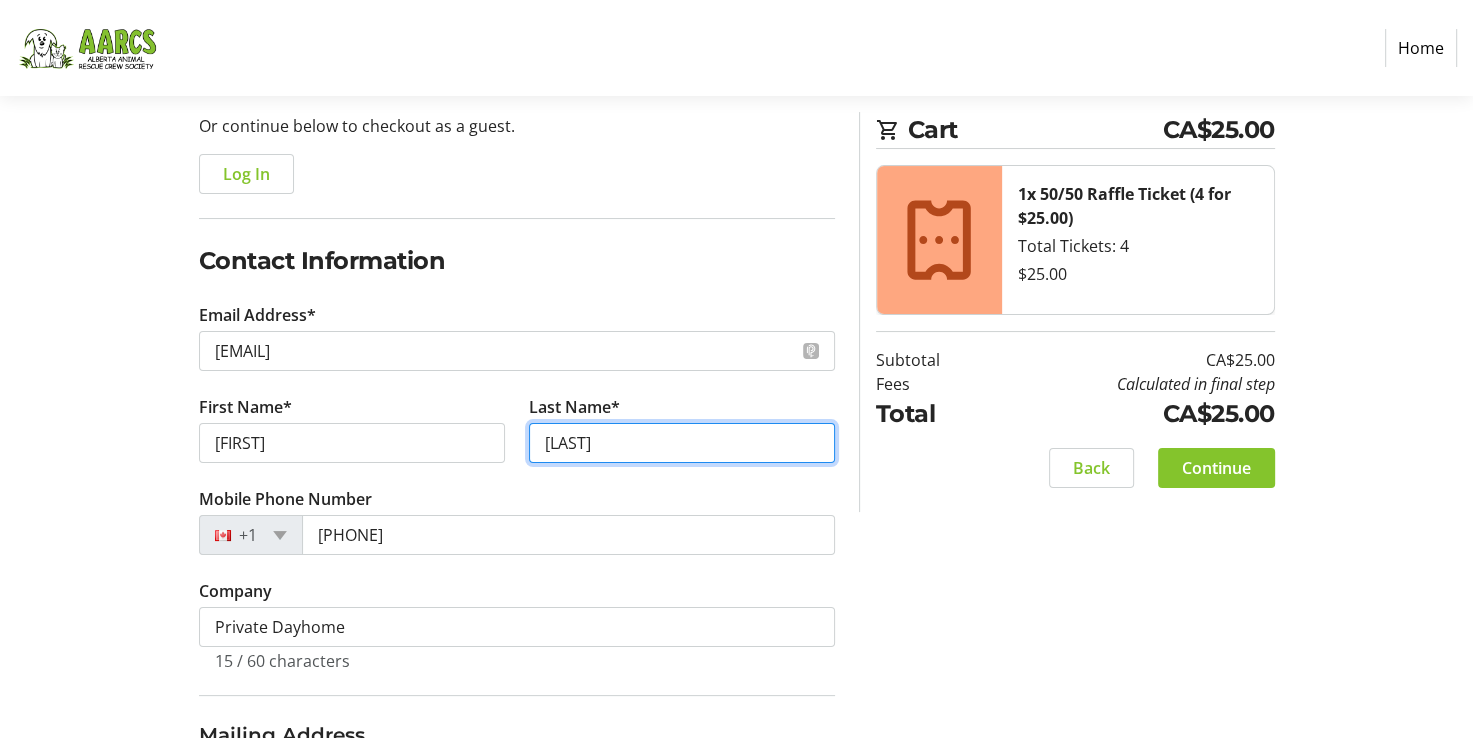 type on "Hribar" 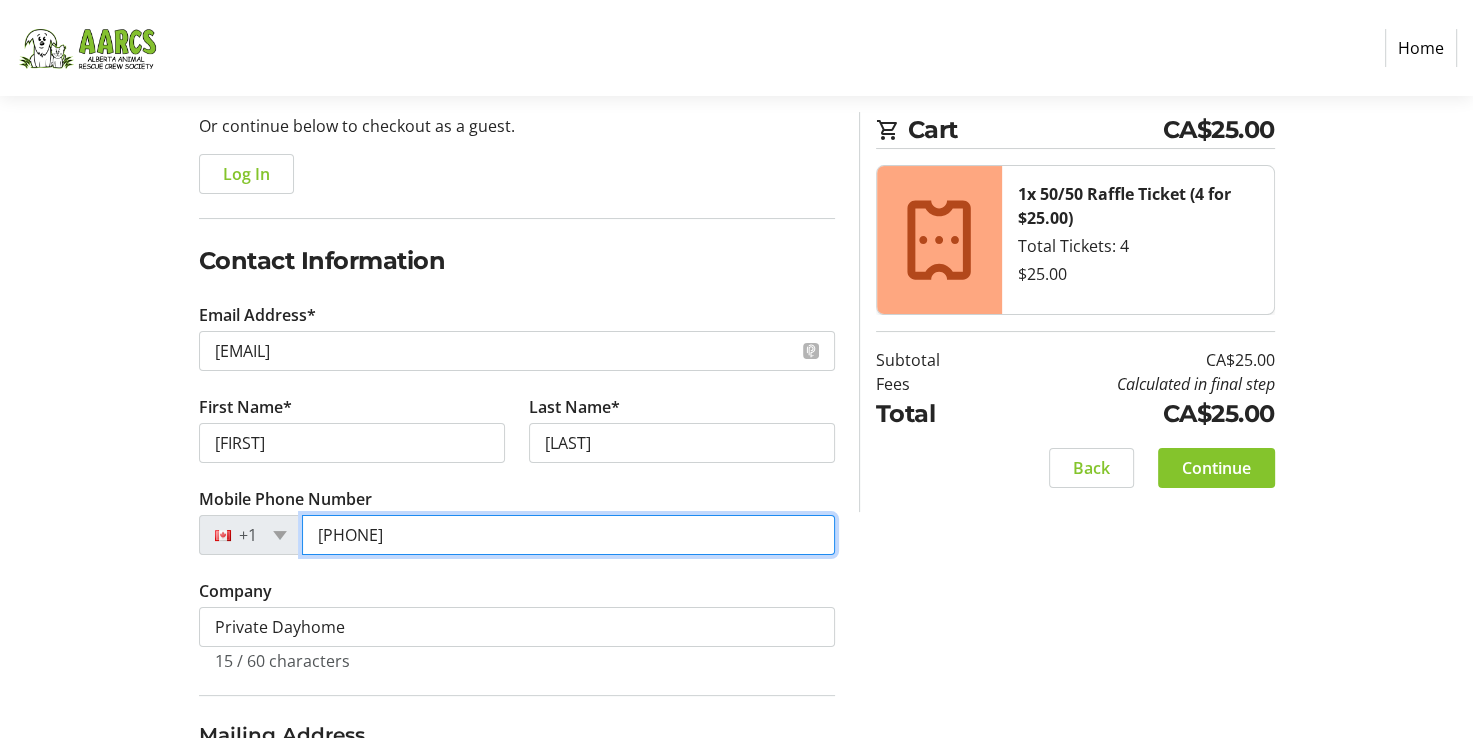 click on "[PHONE]" at bounding box center (568, 535) 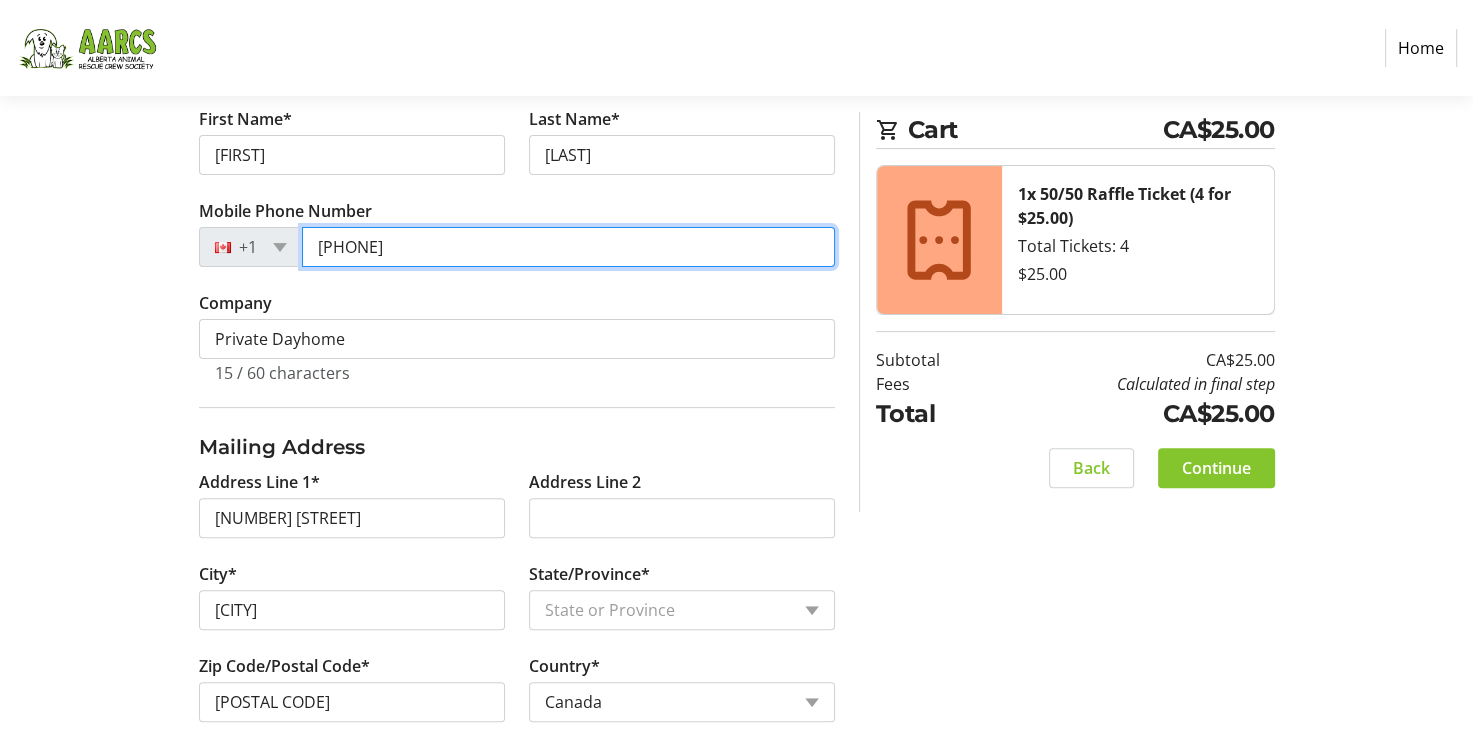 scroll, scrollTop: 500, scrollLeft: 0, axis: vertical 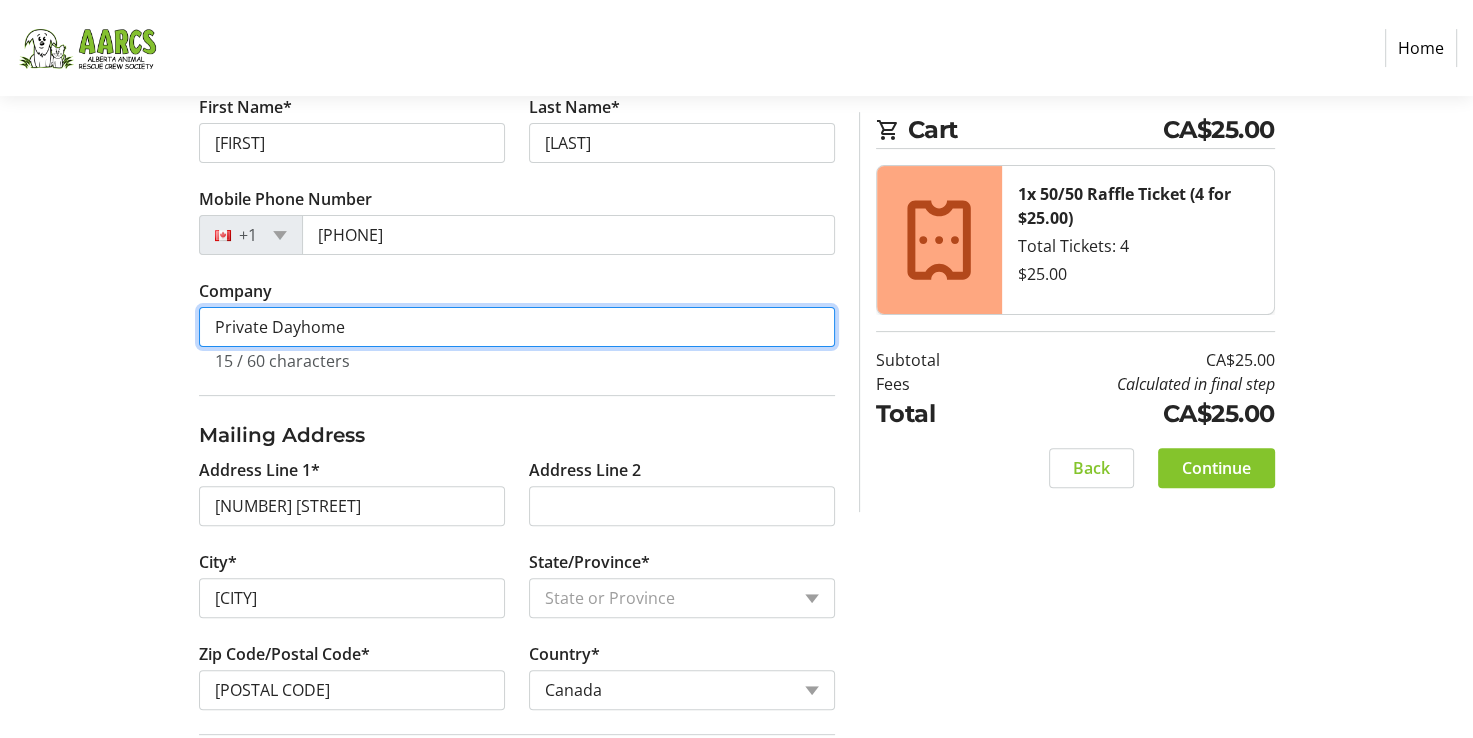 drag, startPoint x: 368, startPoint y: 318, endPoint x: 198, endPoint y: 313, distance: 170.07352 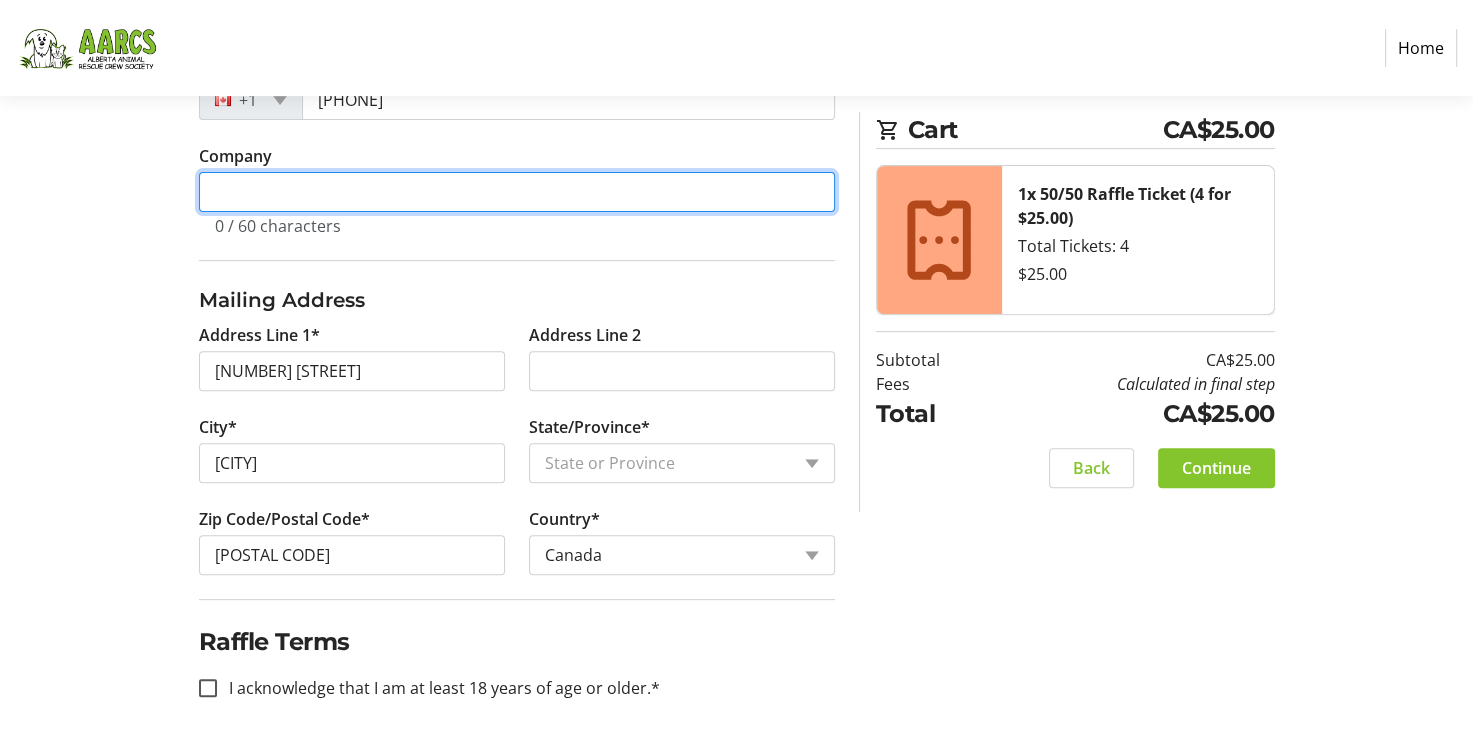 scroll, scrollTop: 641, scrollLeft: 0, axis: vertical 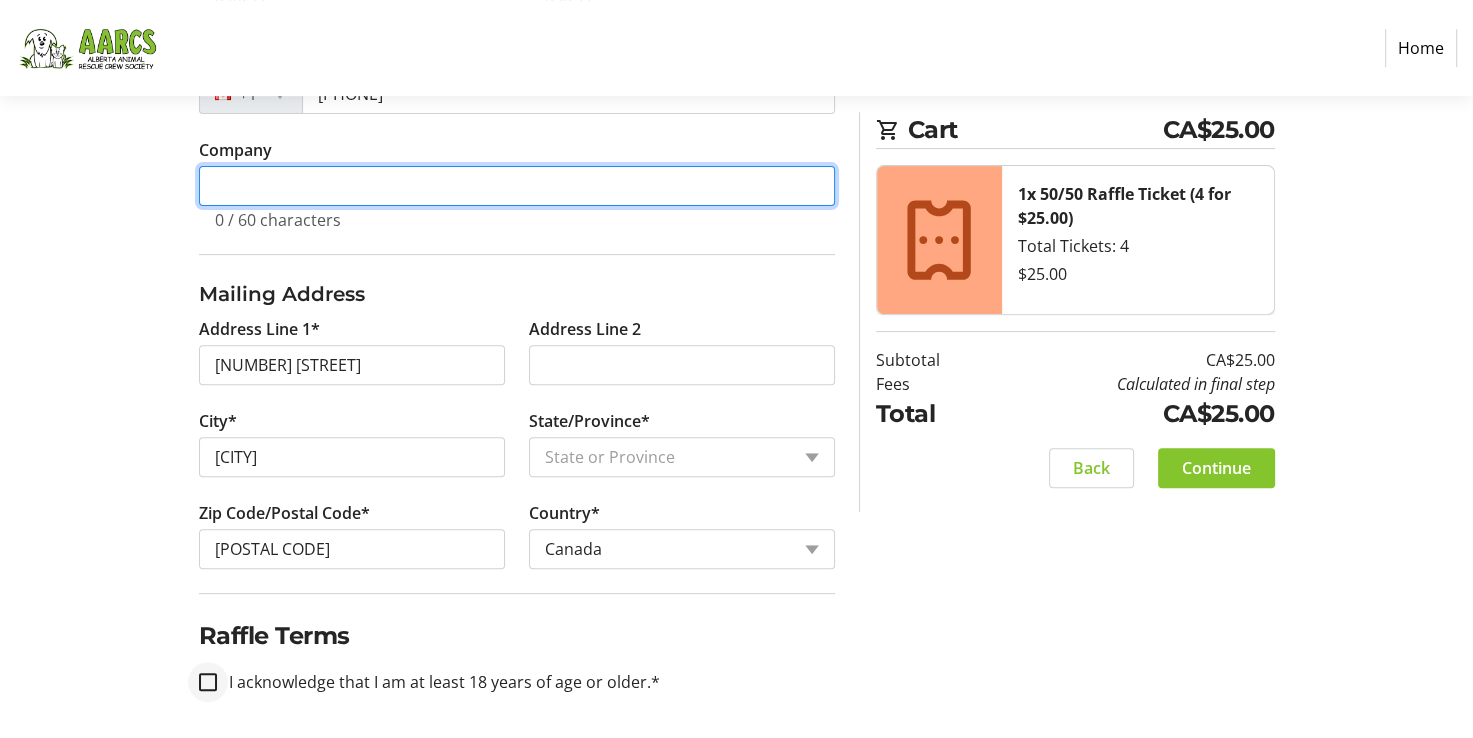 type 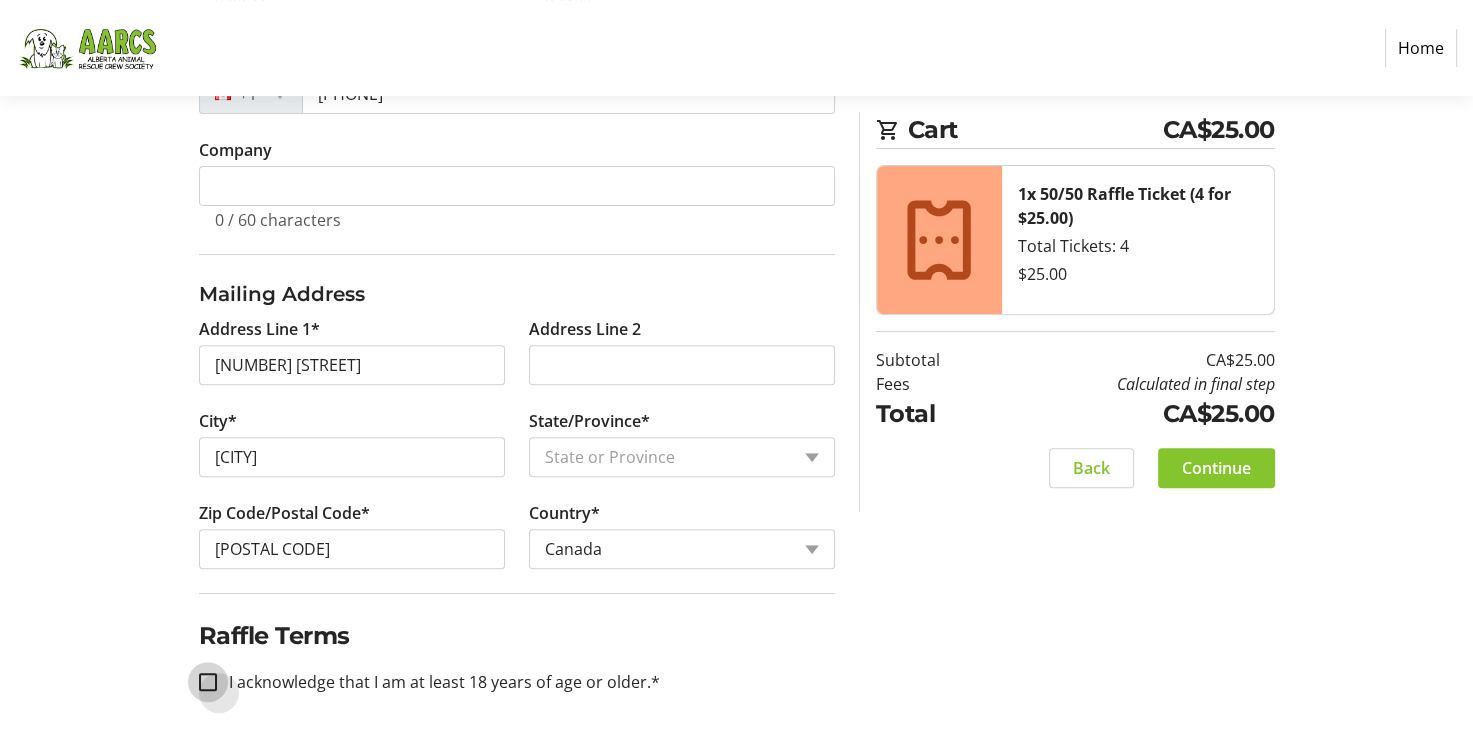 click on "I acknowledge that I am at least 18 years of age or older.*" at bounding box center [208, 682] 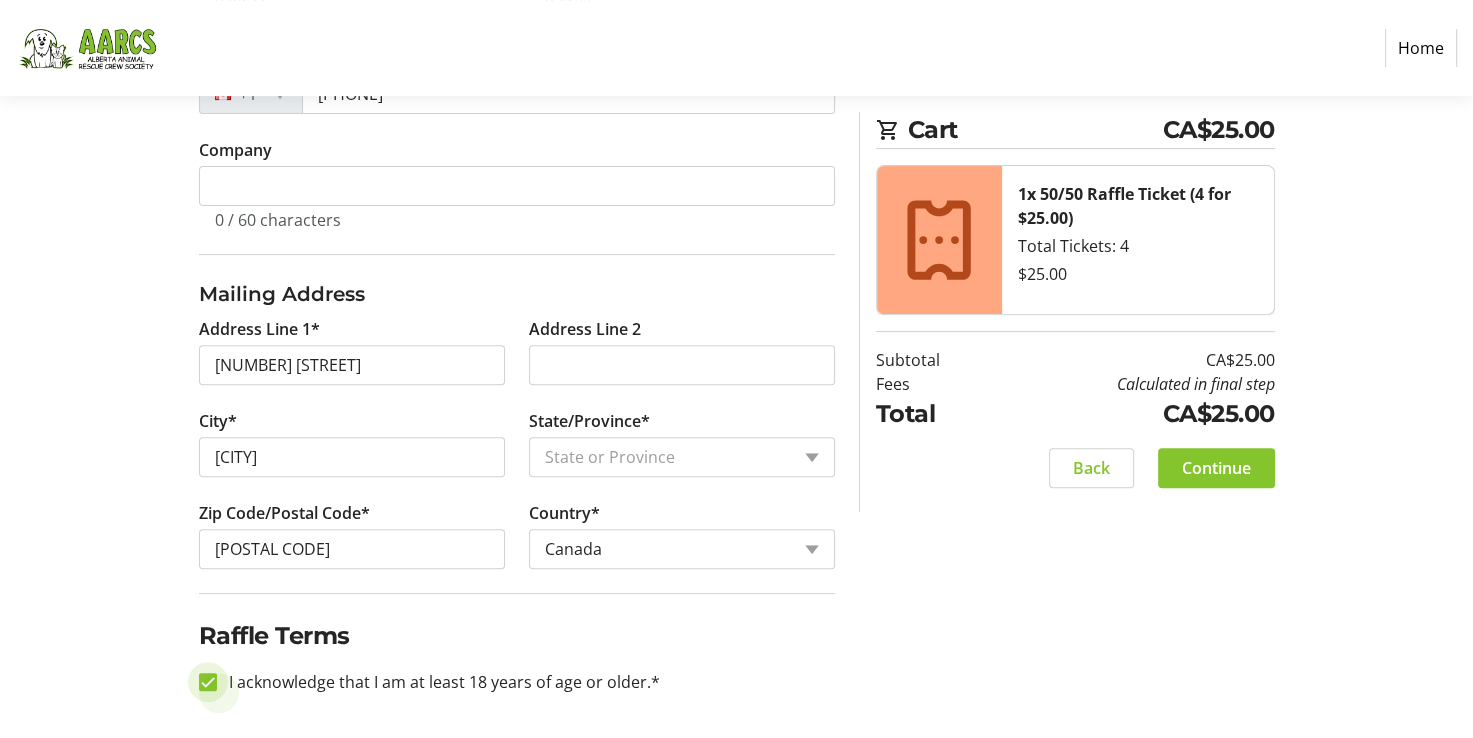 checkbox on "true" 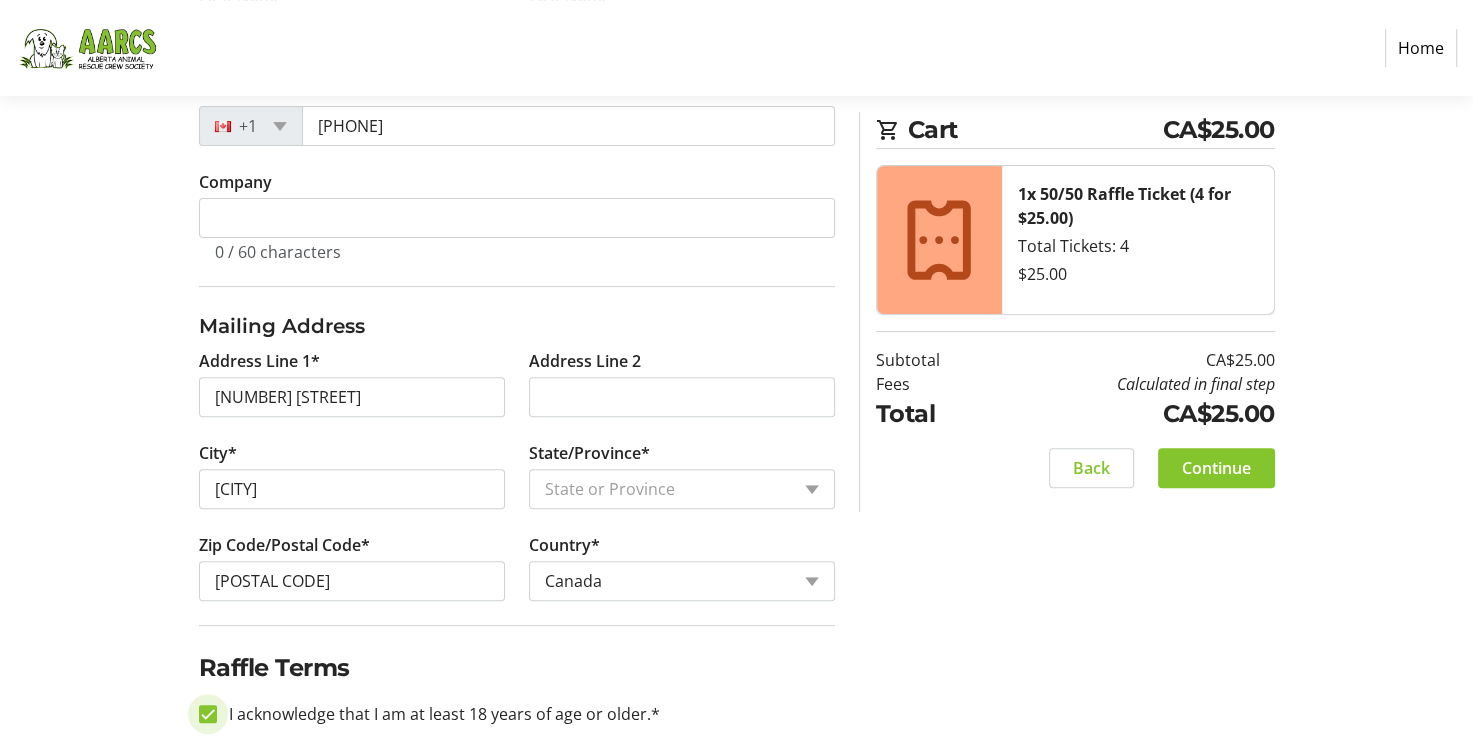 scroll, scrollTop: 641, scrollLeft: 0, axis: vertical 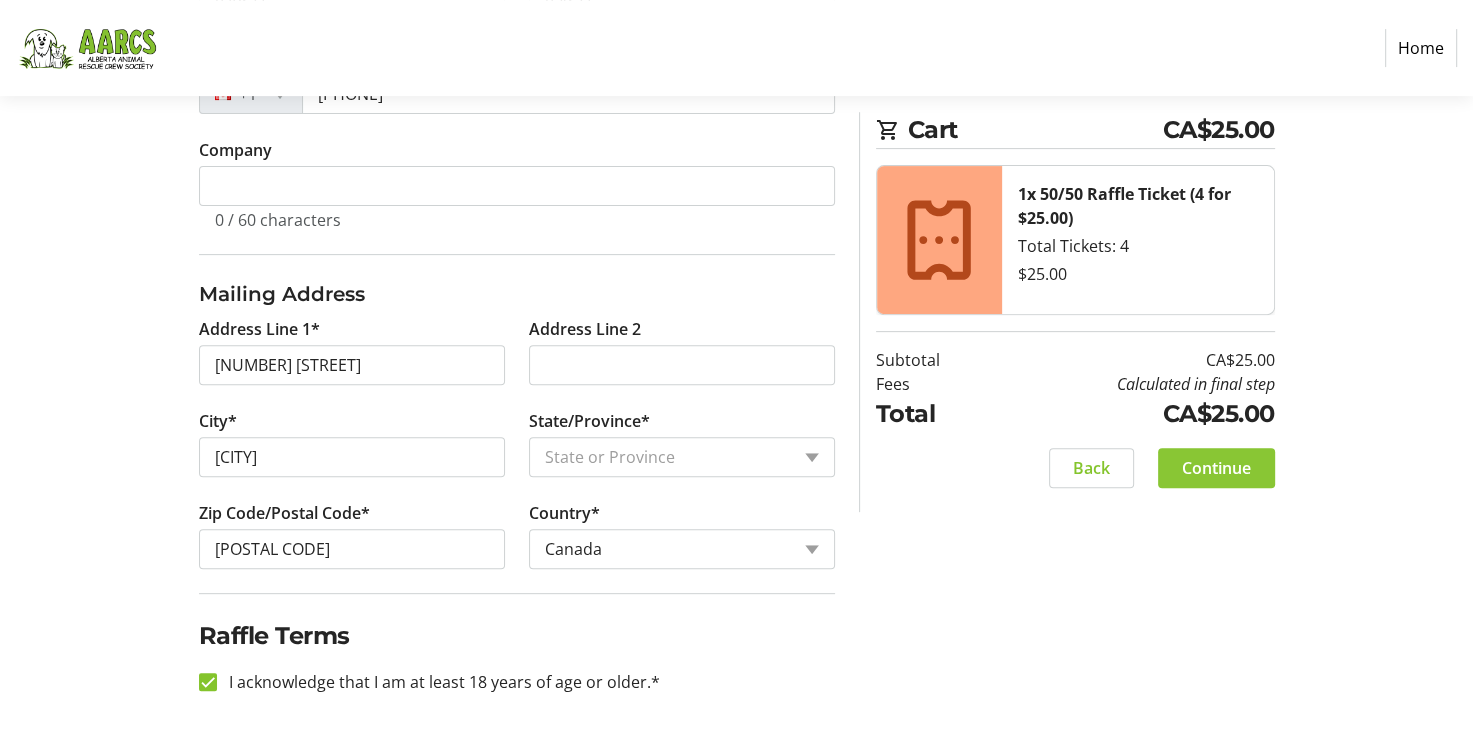 click on "Continue" 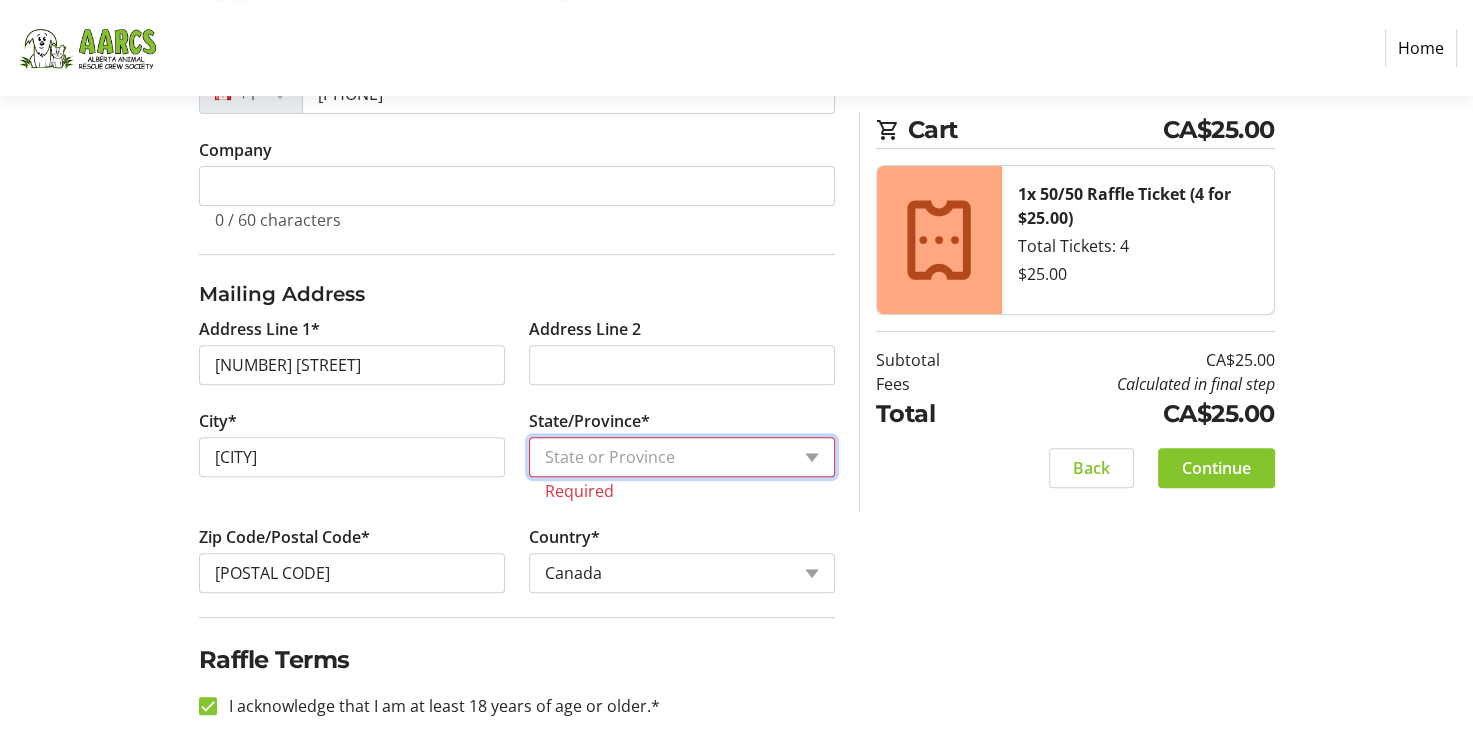 click on "State or Province  State or Province   Alberta   British Columbia   Manitoba   New Brunswick   Newfoundland and Labrador   Nova Scotia   Ontario   Prince Edward Island   Quebec   Saskatchewan   Northwest Territories   Nunavut   Yukon" at bounding box center (682, 457) 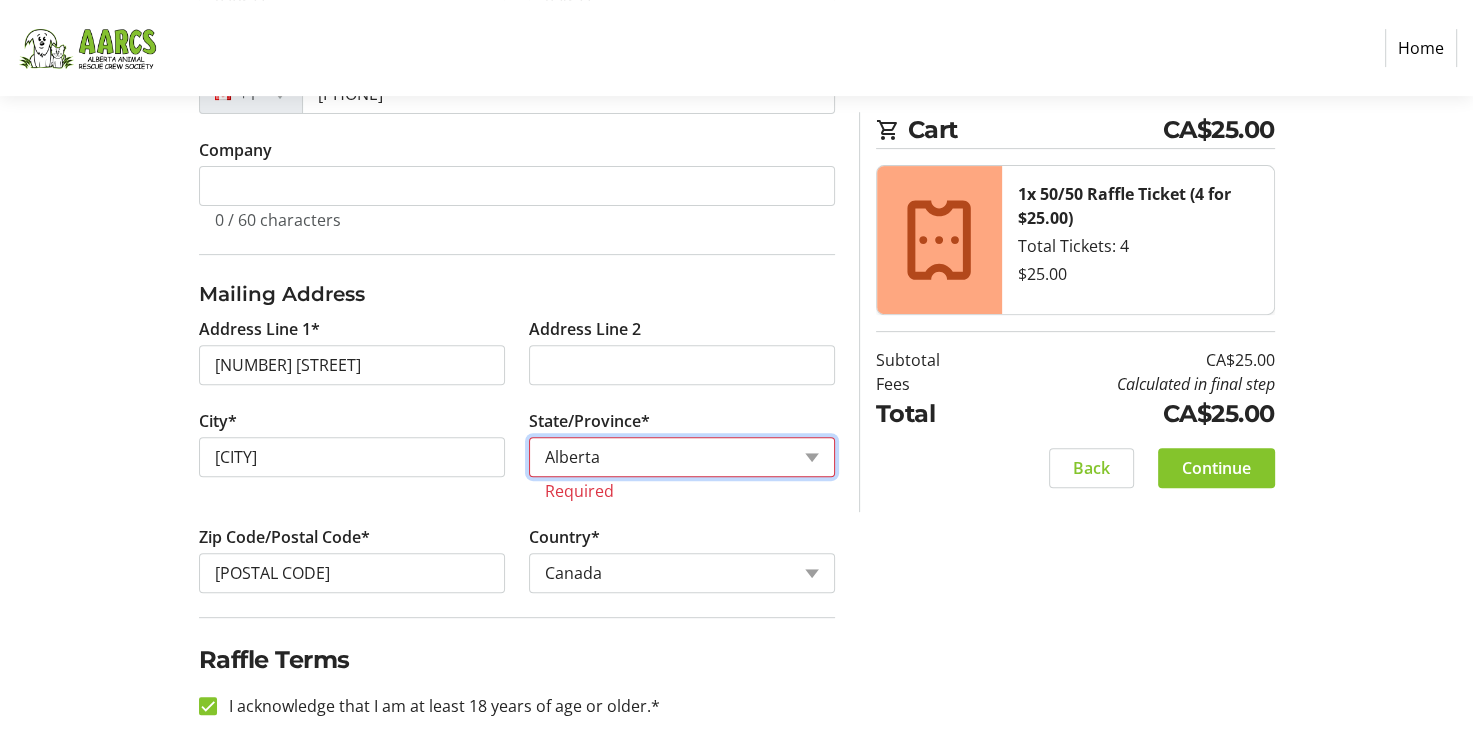 click on "State or Province  State or Province   Alberta   British Columbia   Manitoba   New Brunswick   Newfoundland and Labrador   Nova Scotia   Ontario   Prince Edward Island   Quebec   Saskatchewan   Northwest Territories   Nunavut   Yukon" at bounding box center (682, 457) 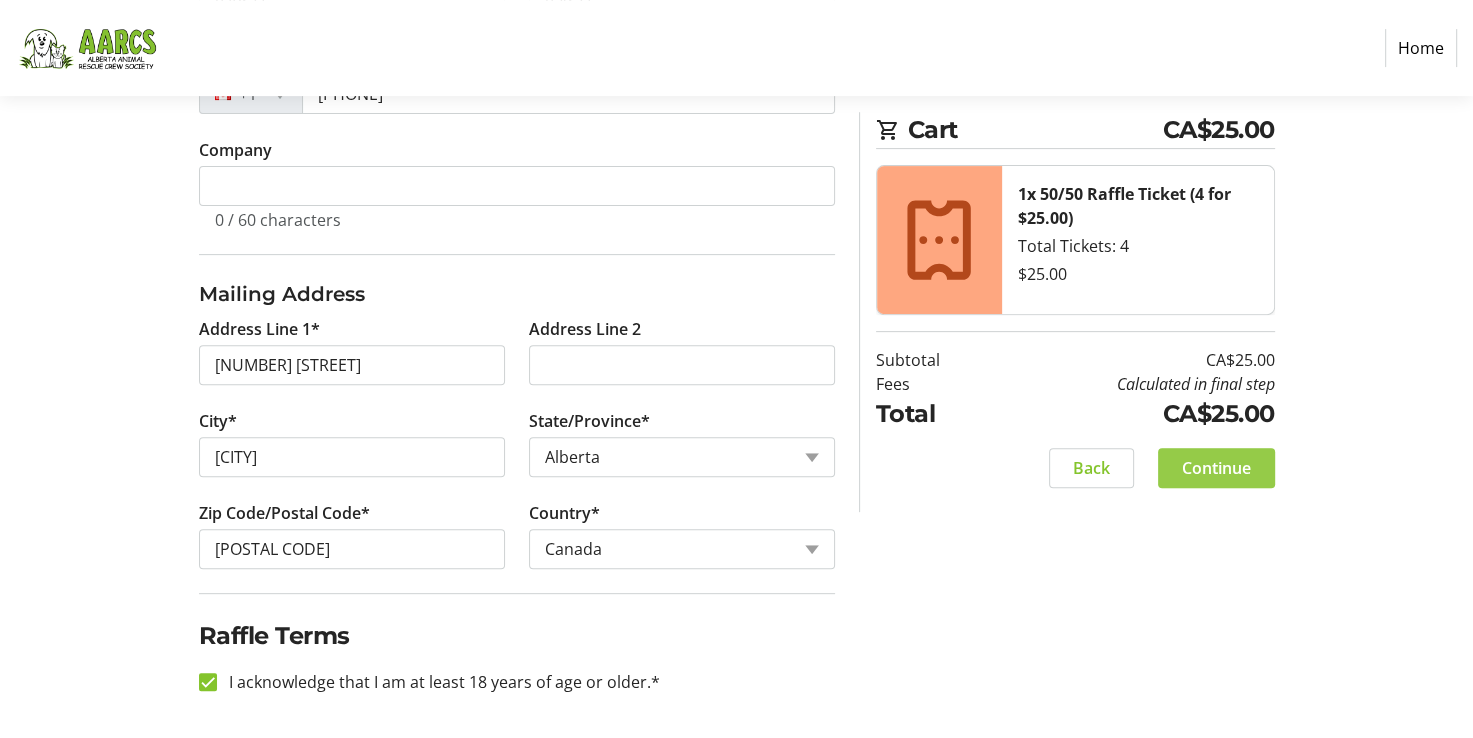 click on "Continue" 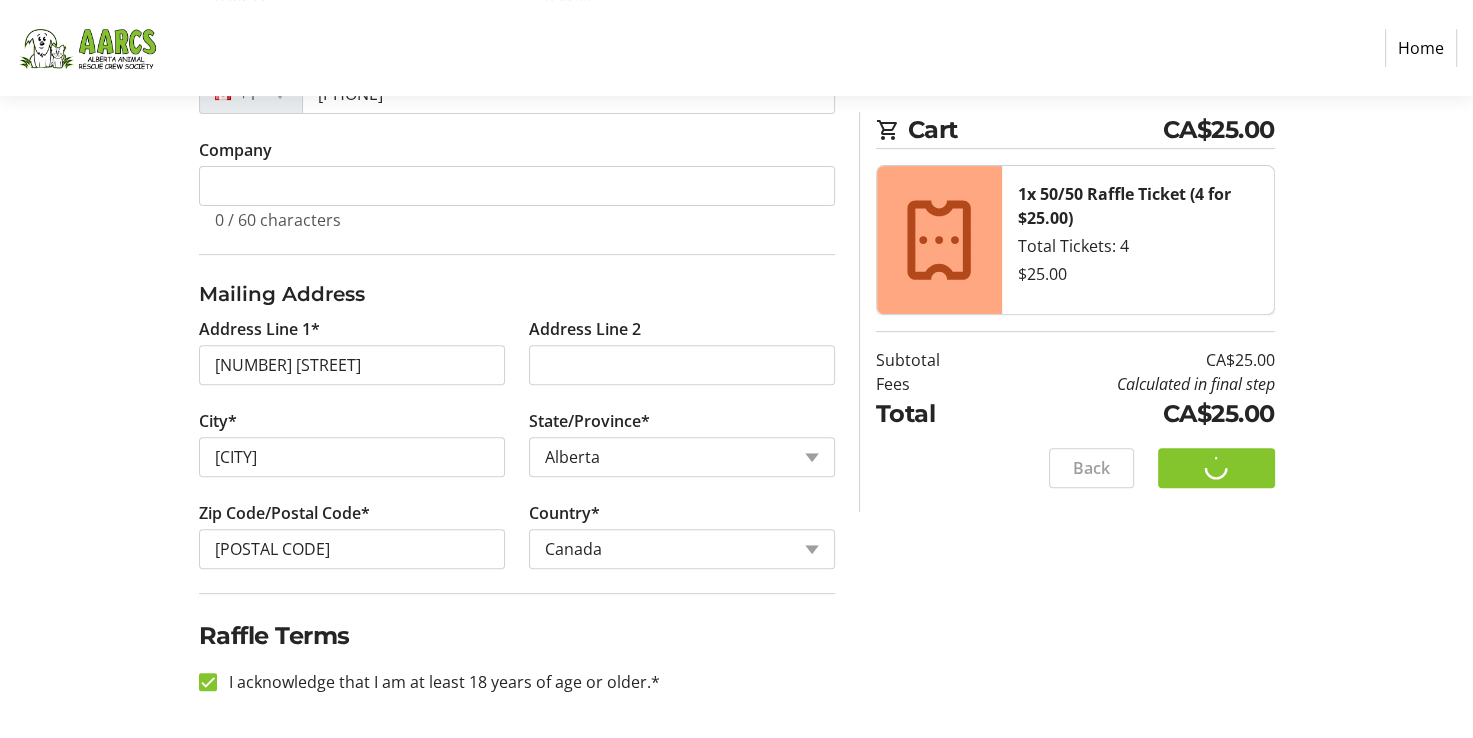 scroll, scrollTop: 0, scrollLeft: 0, axis: both 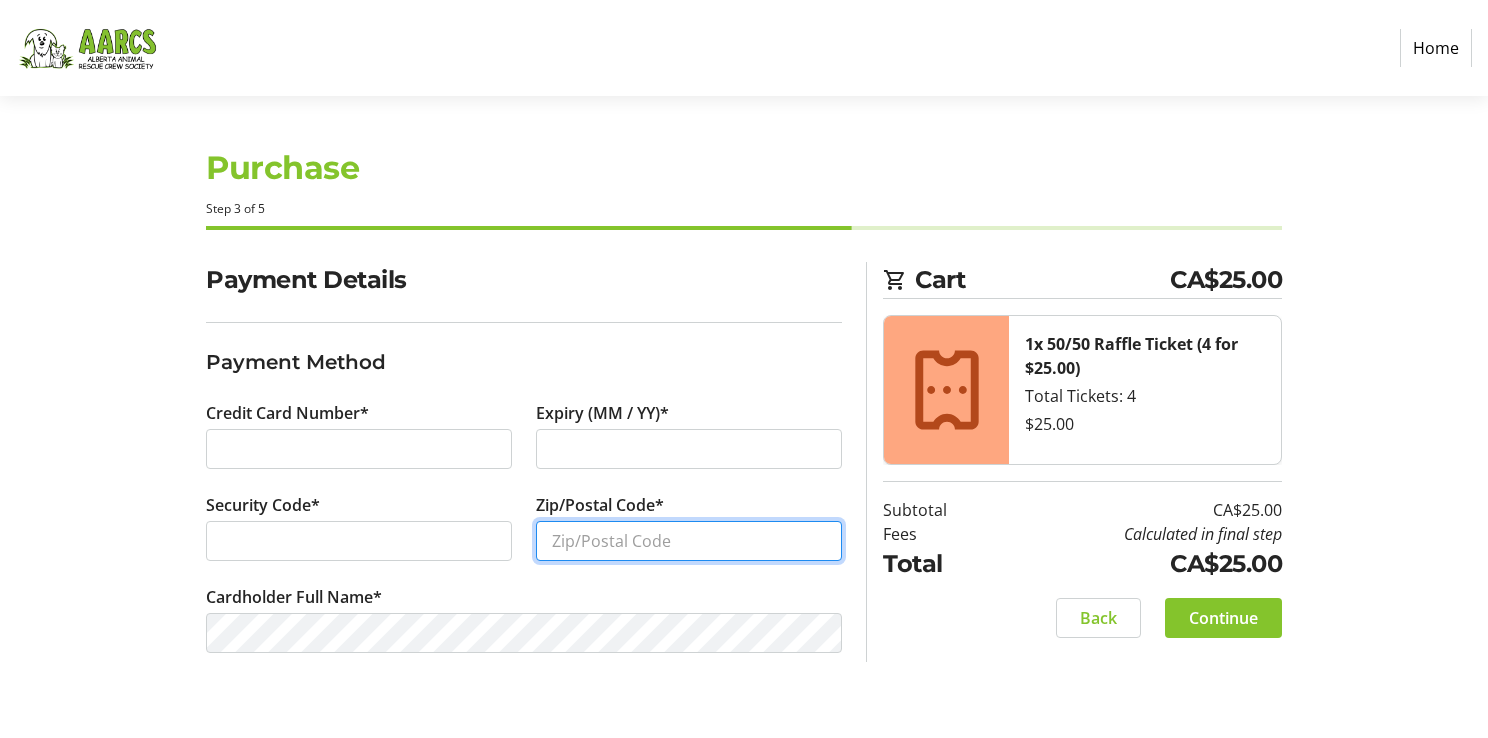 click on "Zip/Postal Code*" at bounding box center [689, 541] 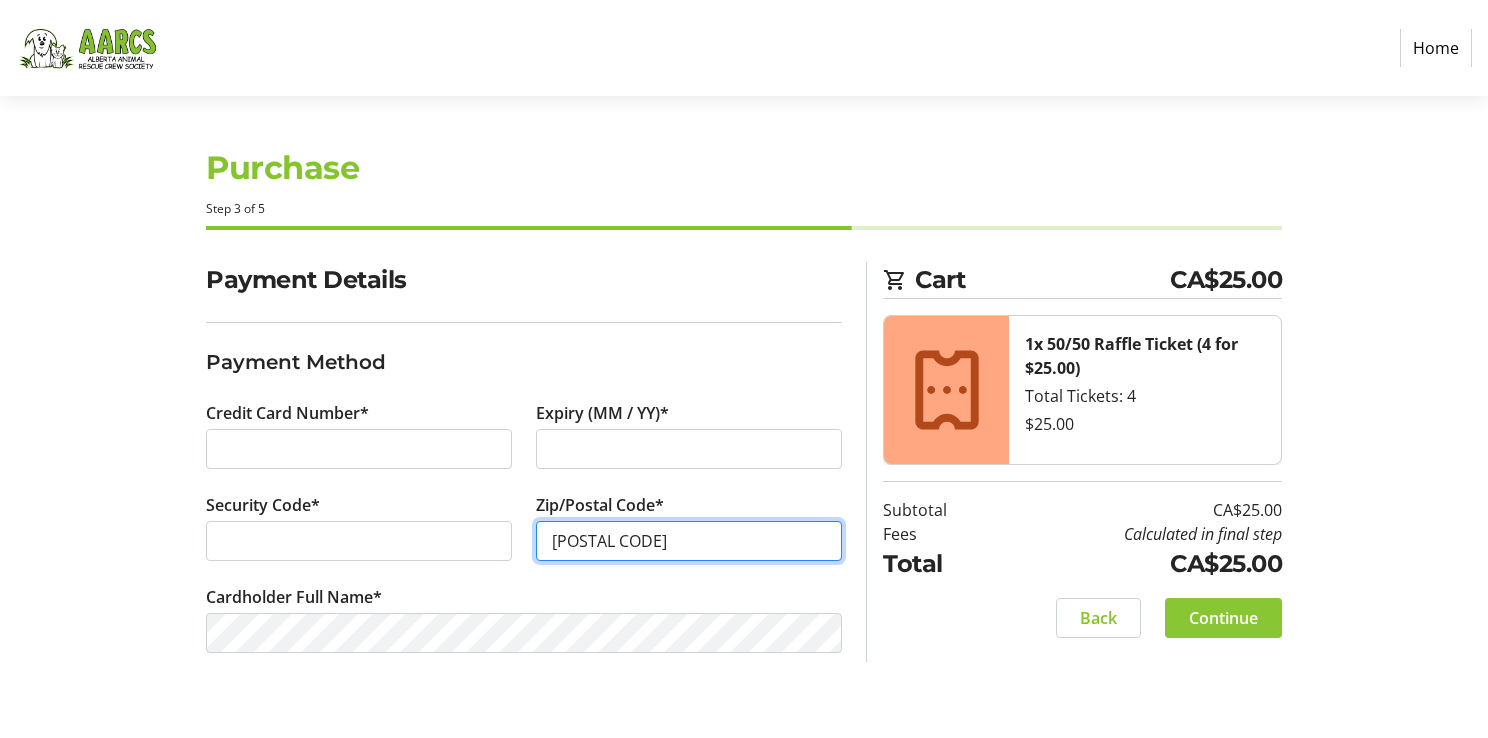 type on "[POSTAL CODE]" 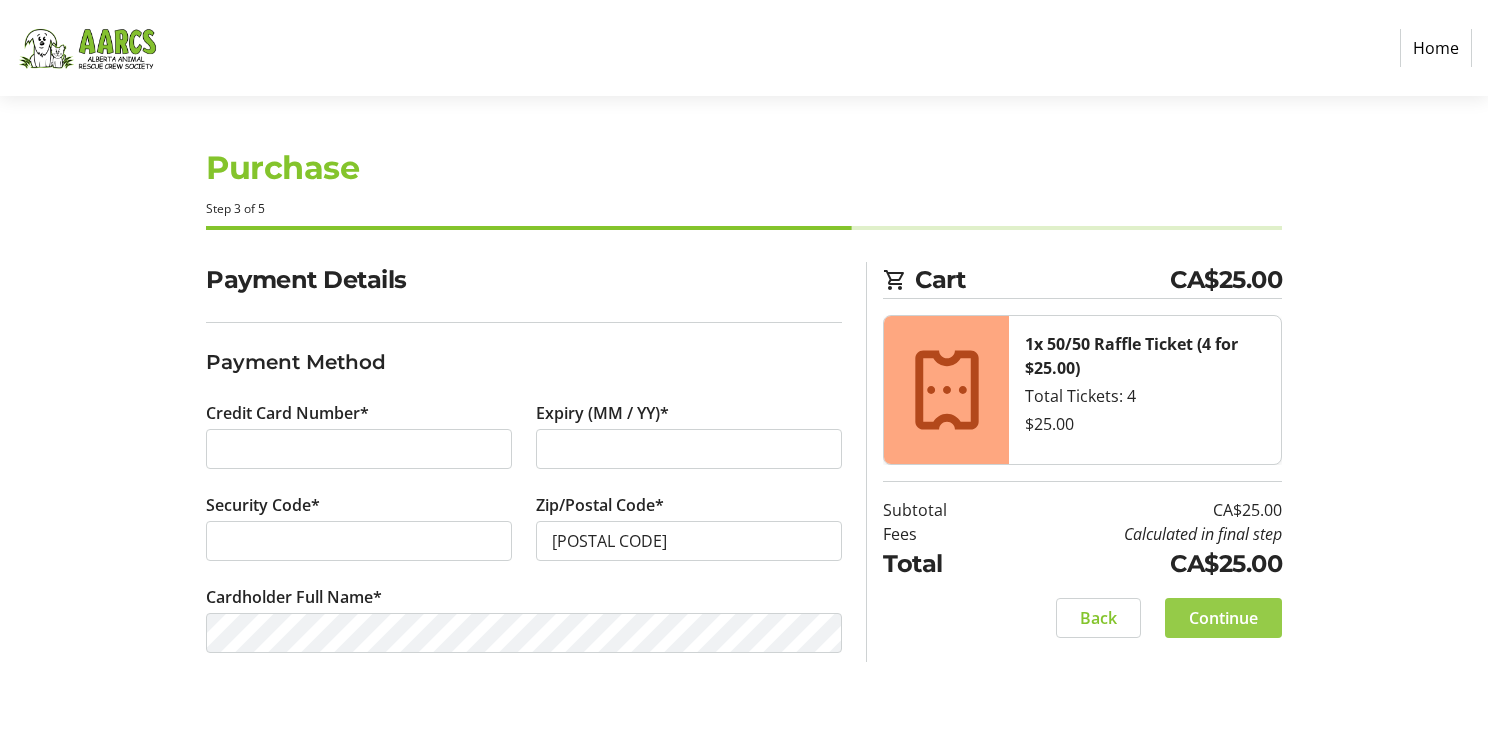 click on "Continue" 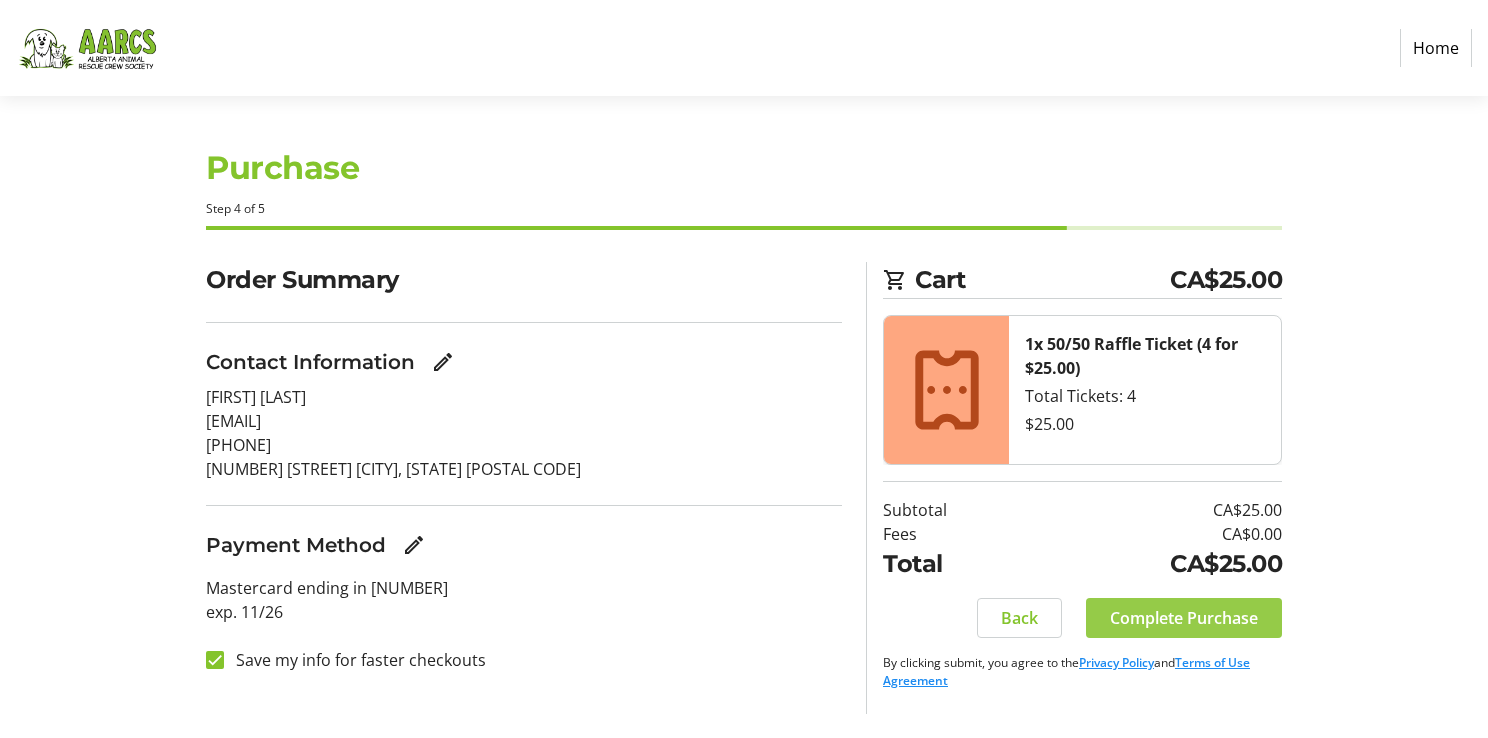 click on "Complete Purchase" 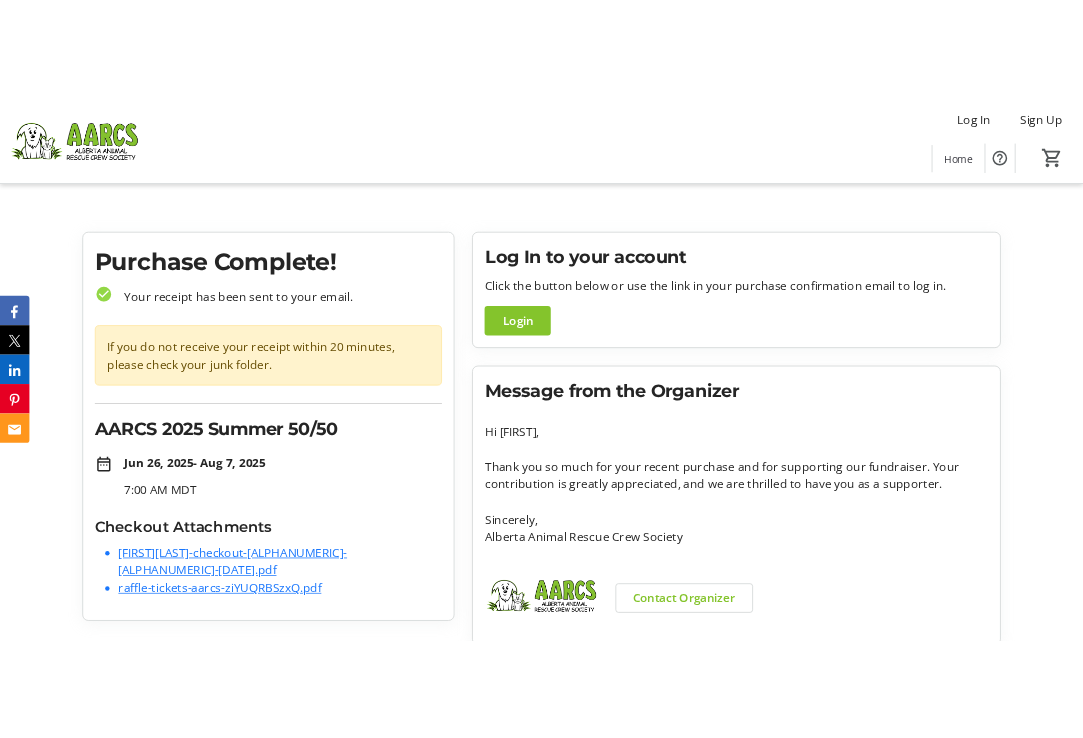 scroll, scrollTop: 20, scrollLeft: 0, axis: vertical 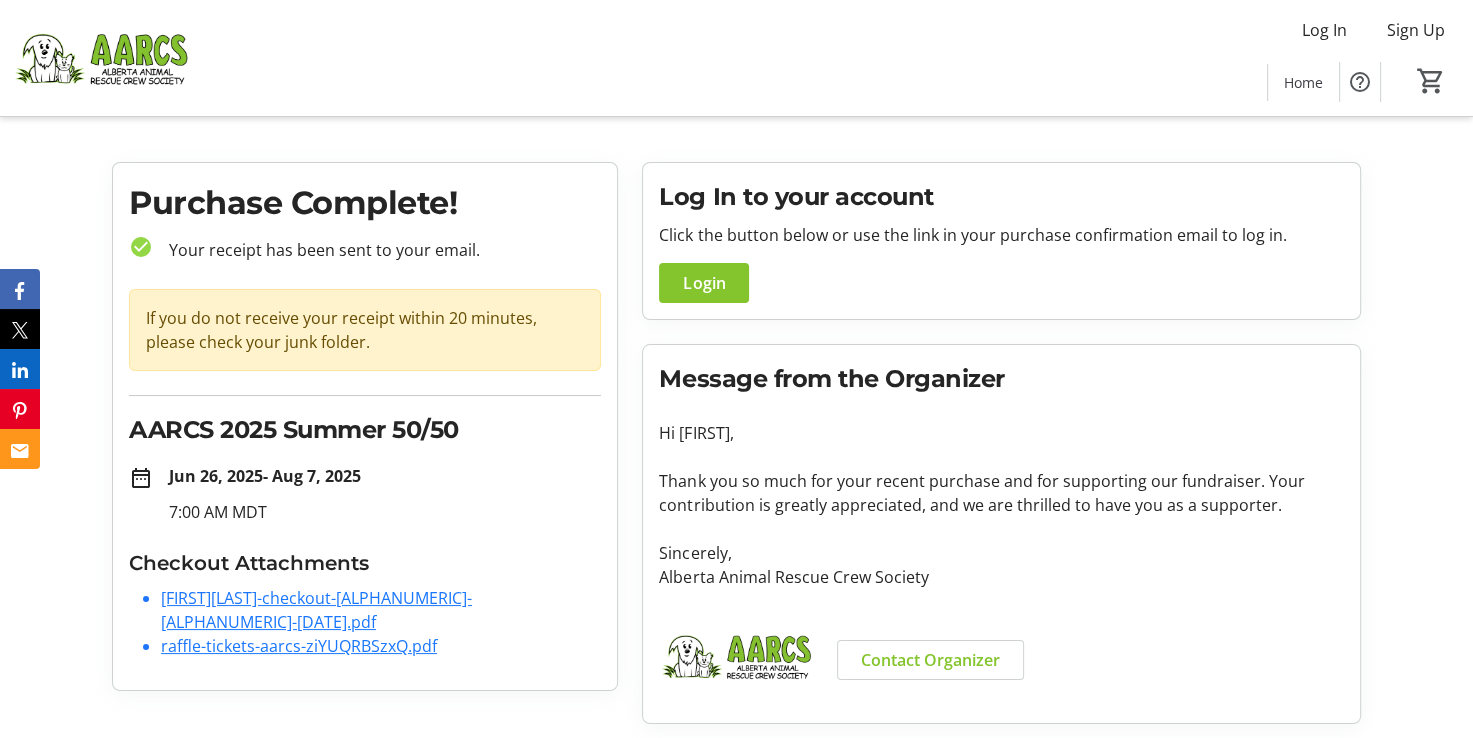 click on "raffle-tickets-aarcs-ziYUQRBSzxQ.pdf" 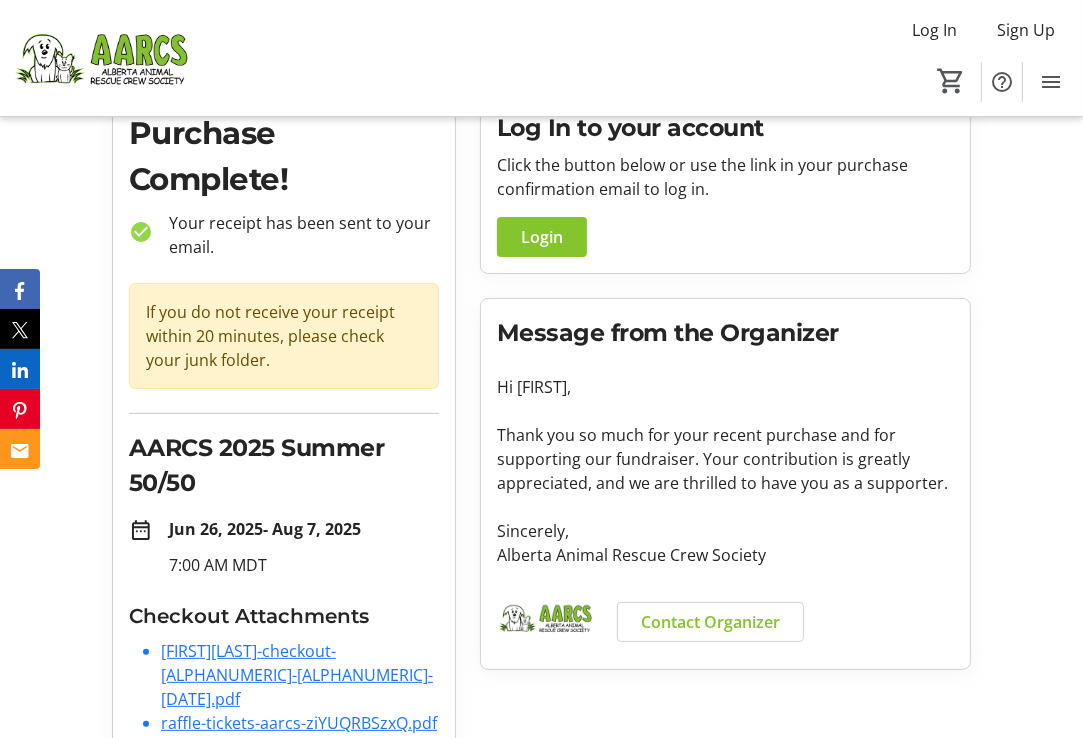 scroll, scrollTop: 133, scrollLeft: 0, axis: vertical 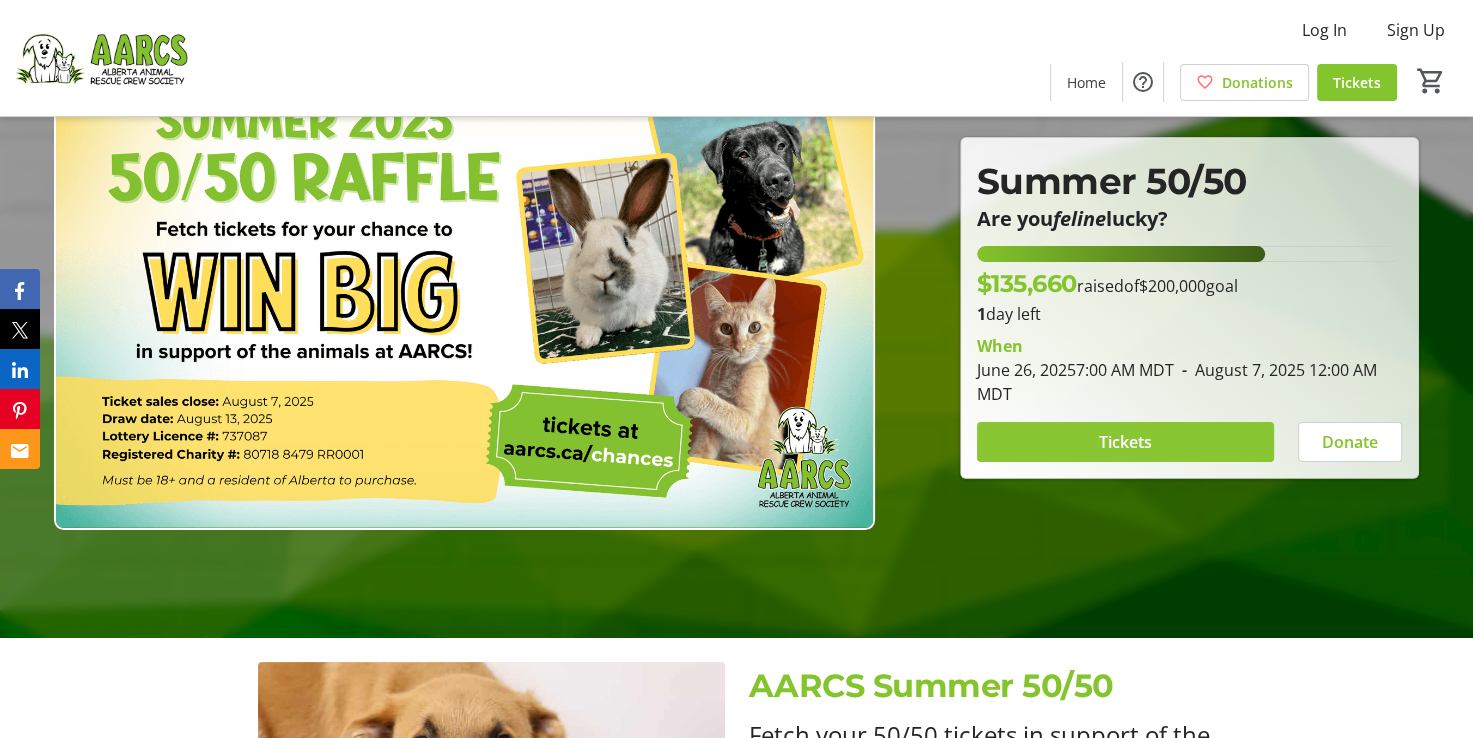 click at bounding box center [1125, 442] 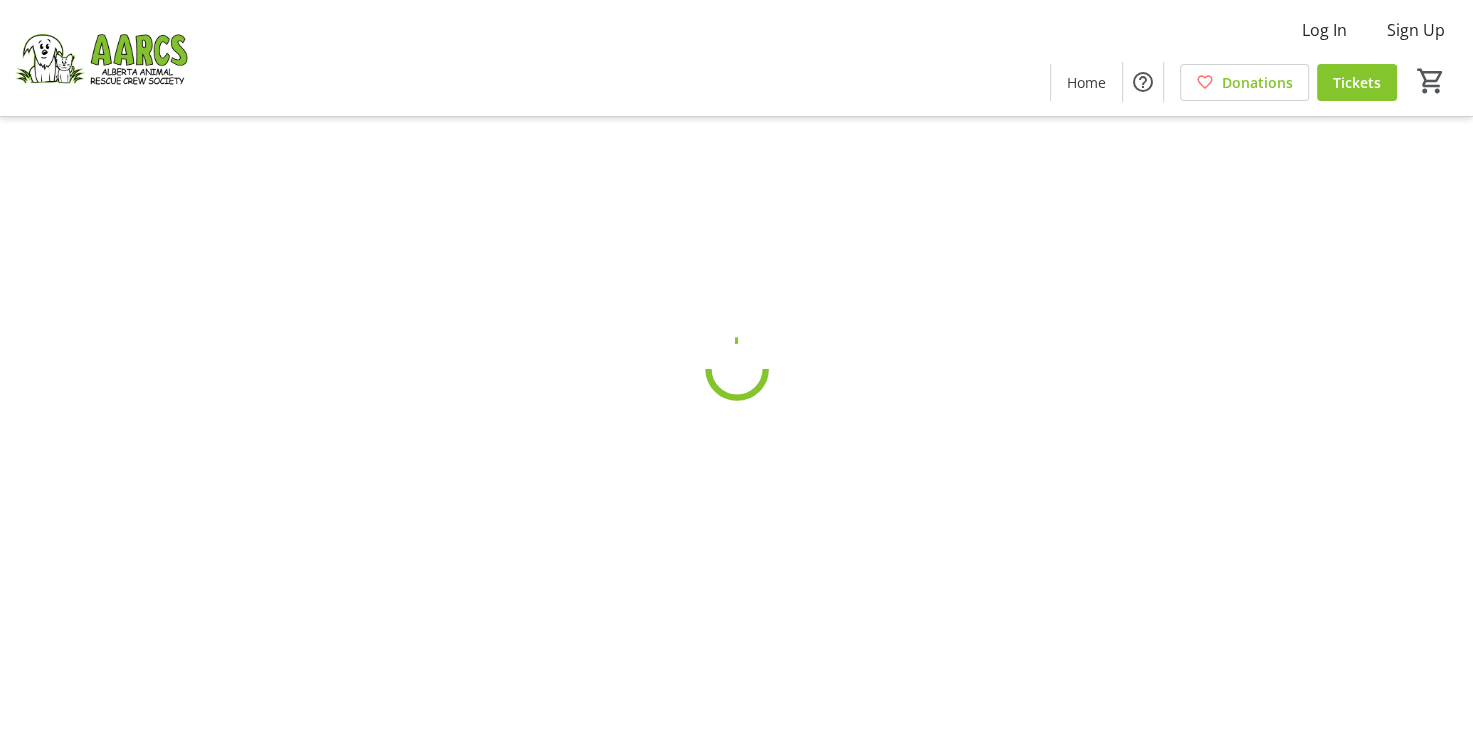 scroll, scrollTop: 0, scrollLeft: 0, axis: both 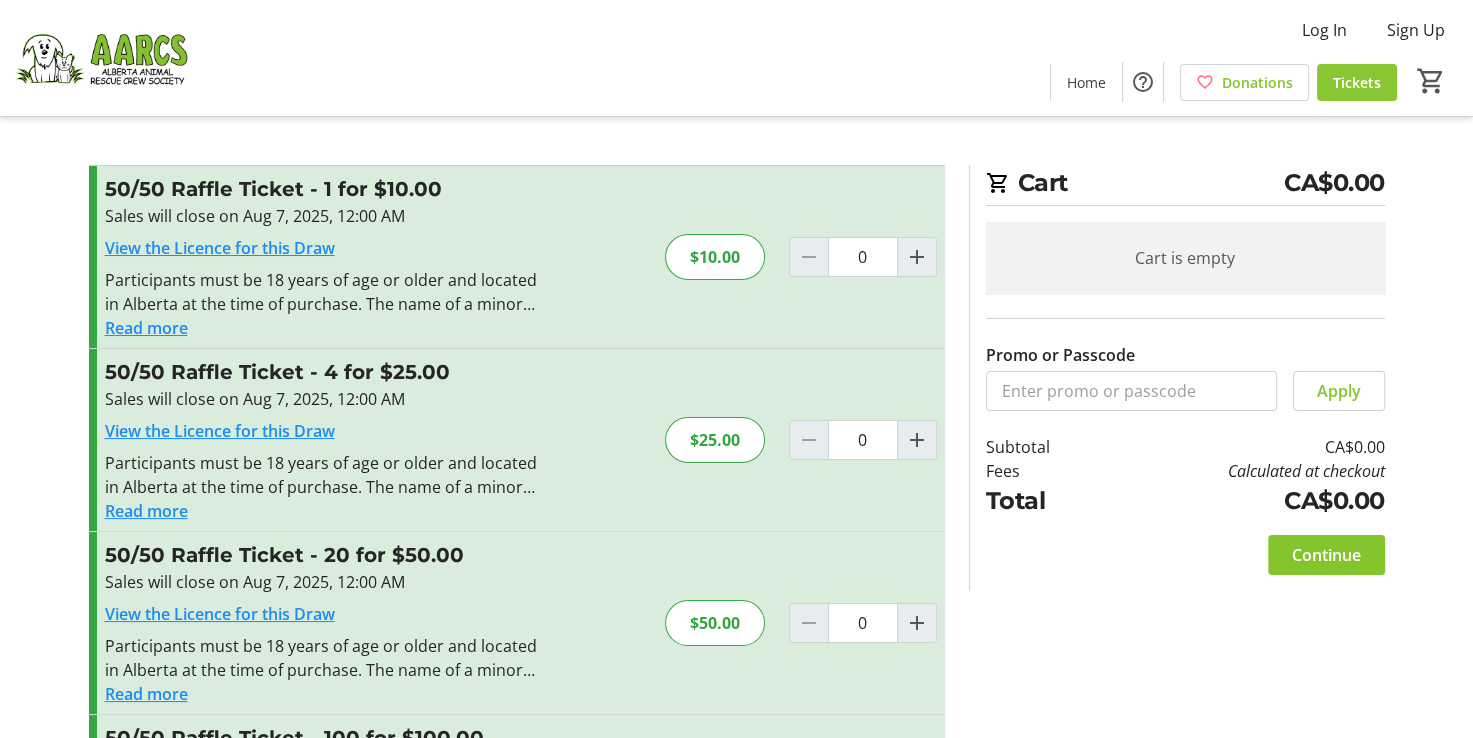 click on "Tickets" 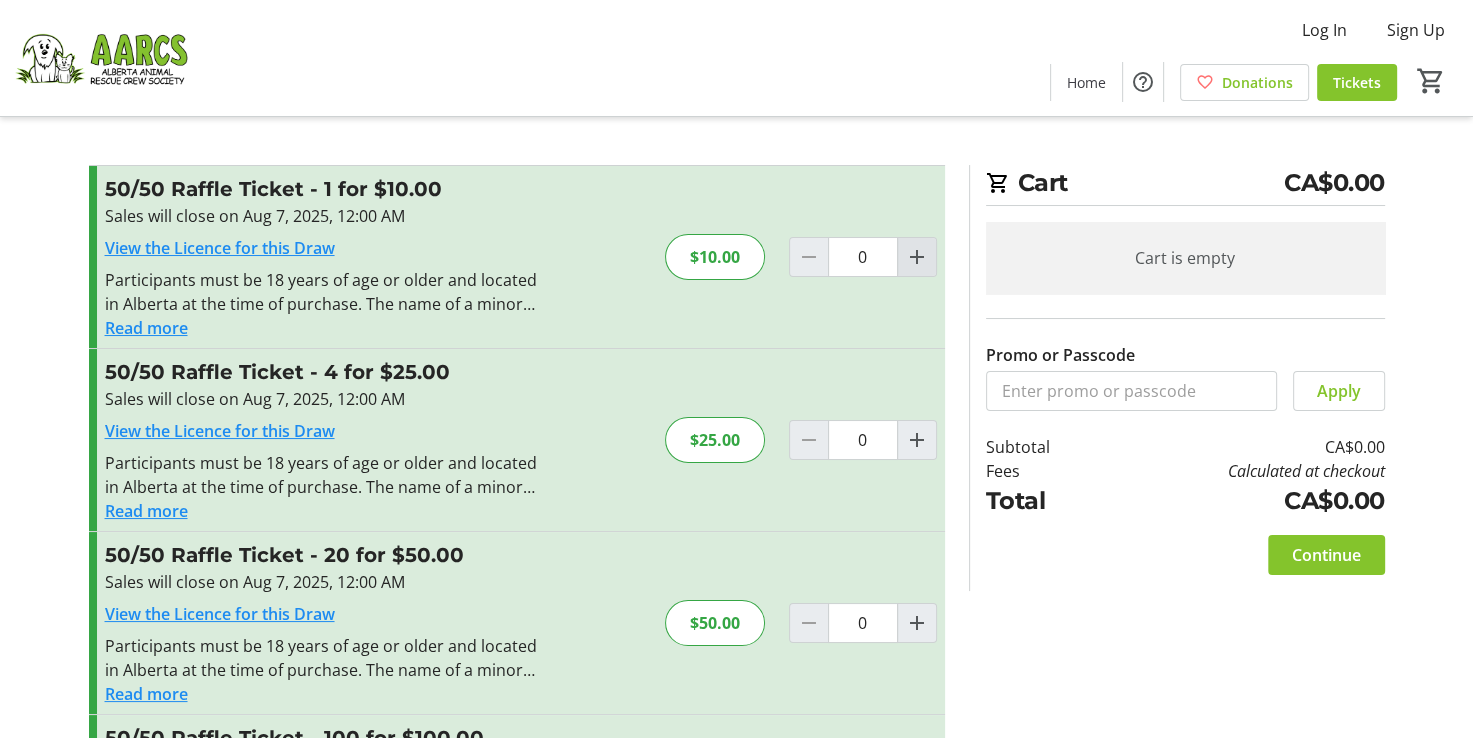 click 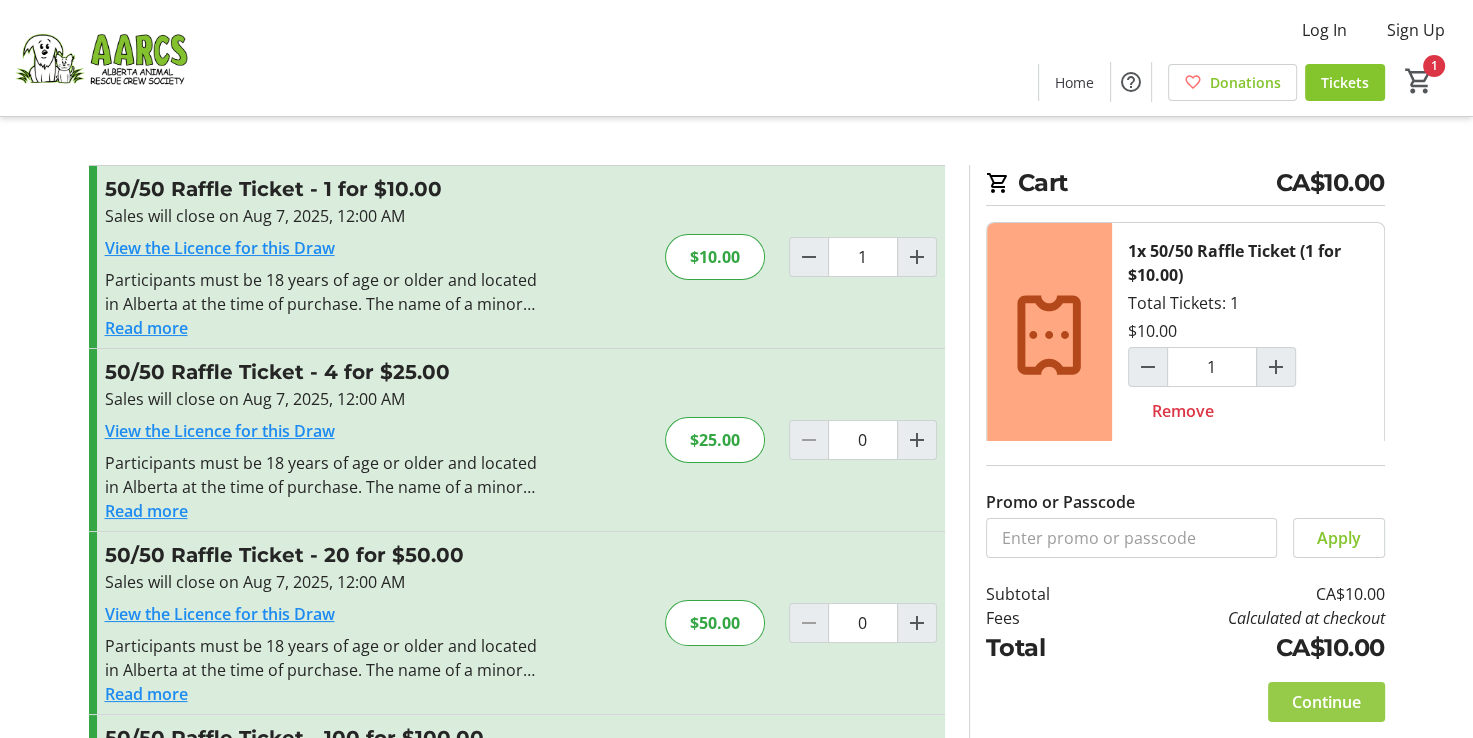 click on "Continue" 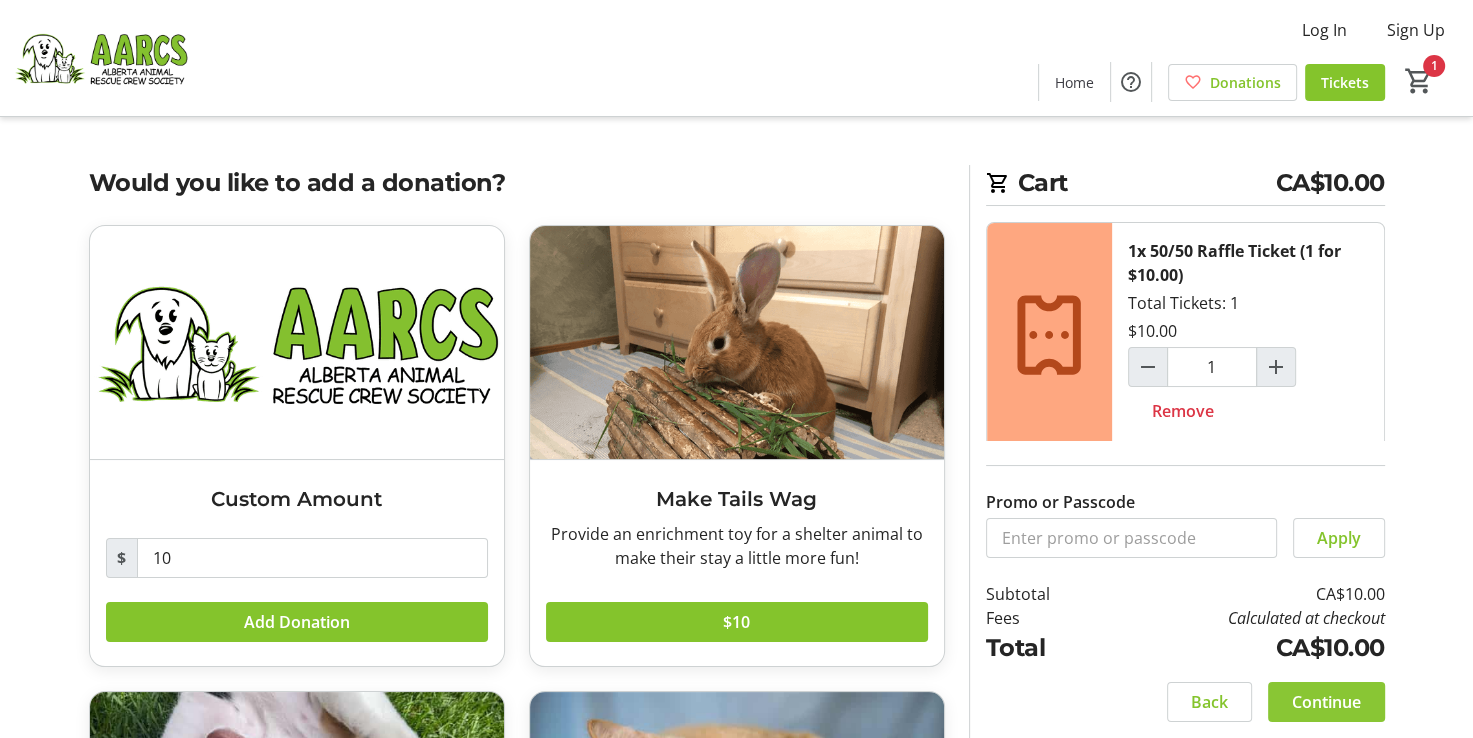 click on "Continue" 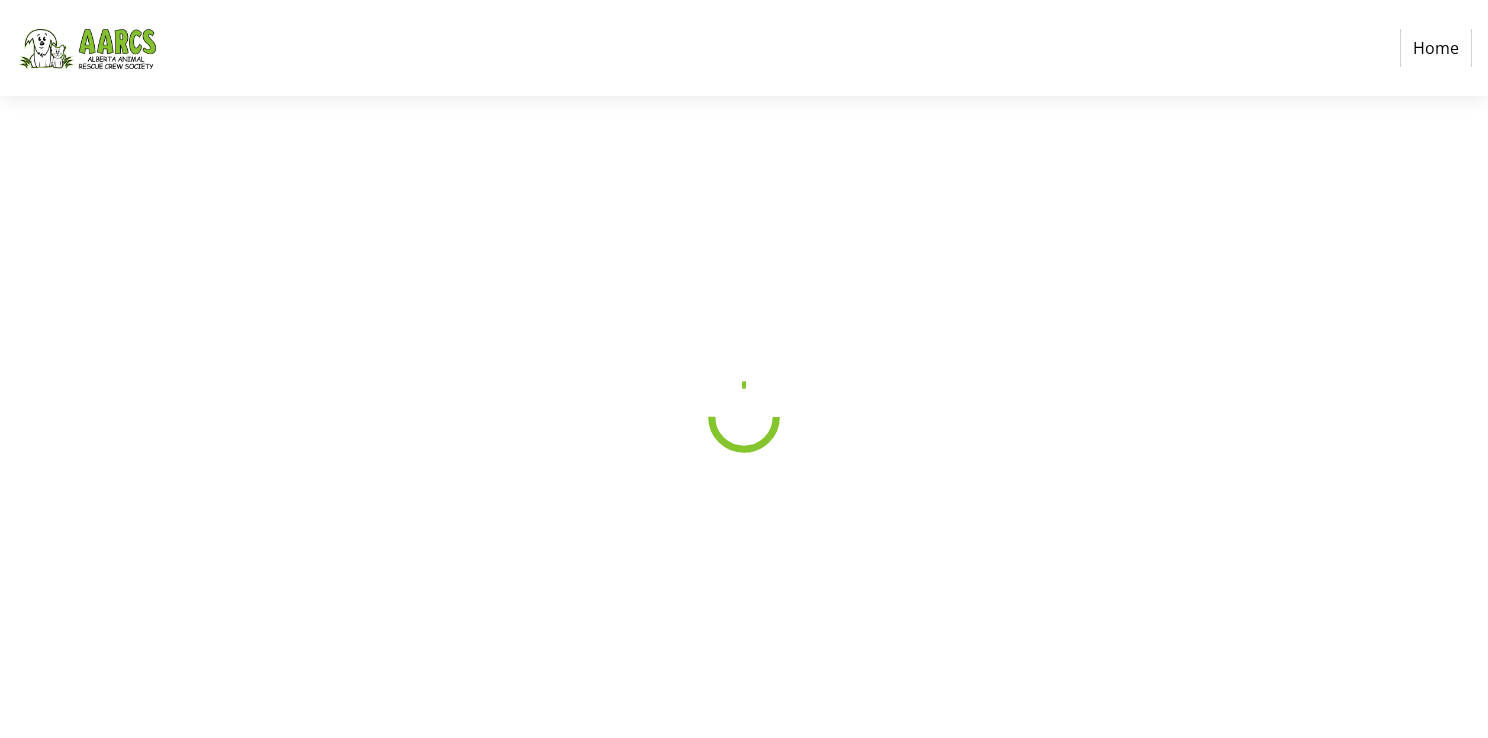 select on "CA" 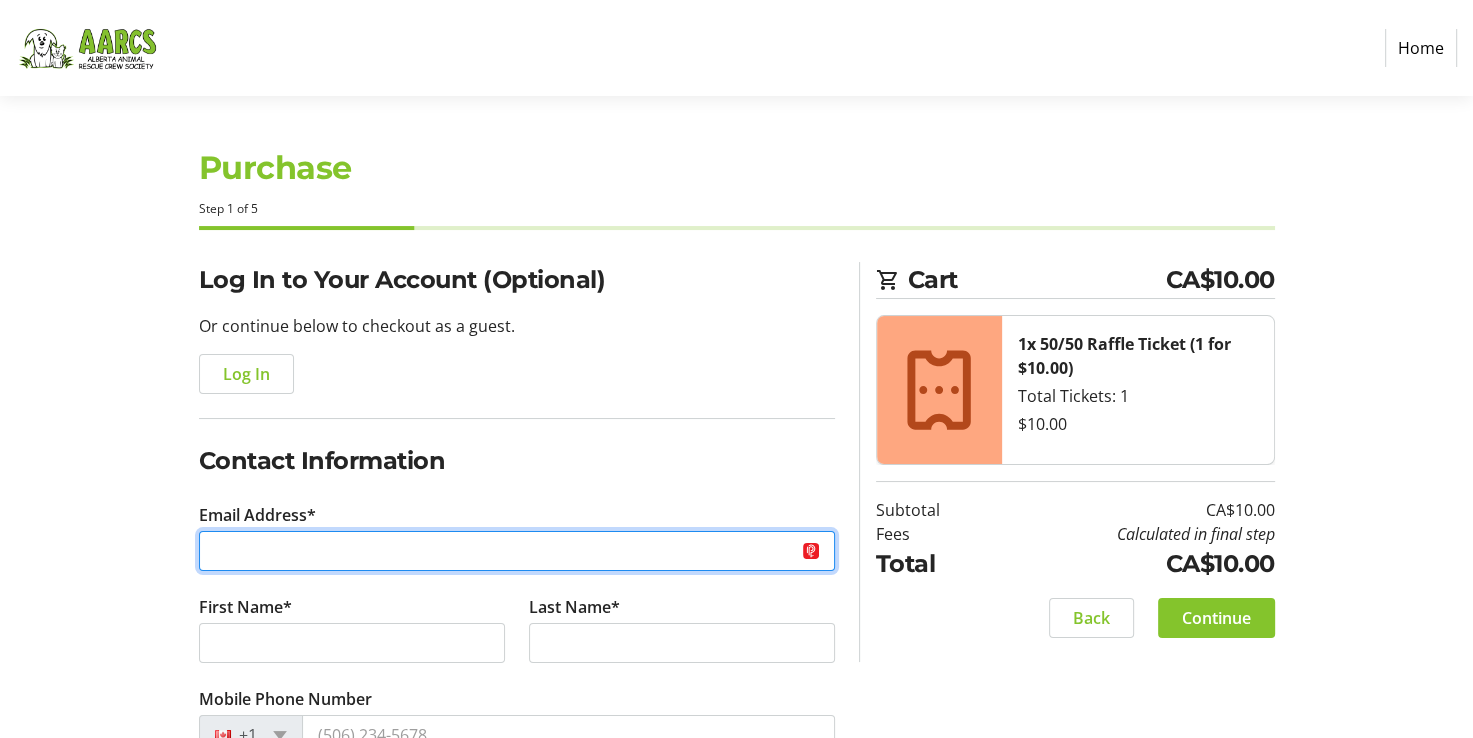 click on "Email Address*" at bounding box center (517, 551) 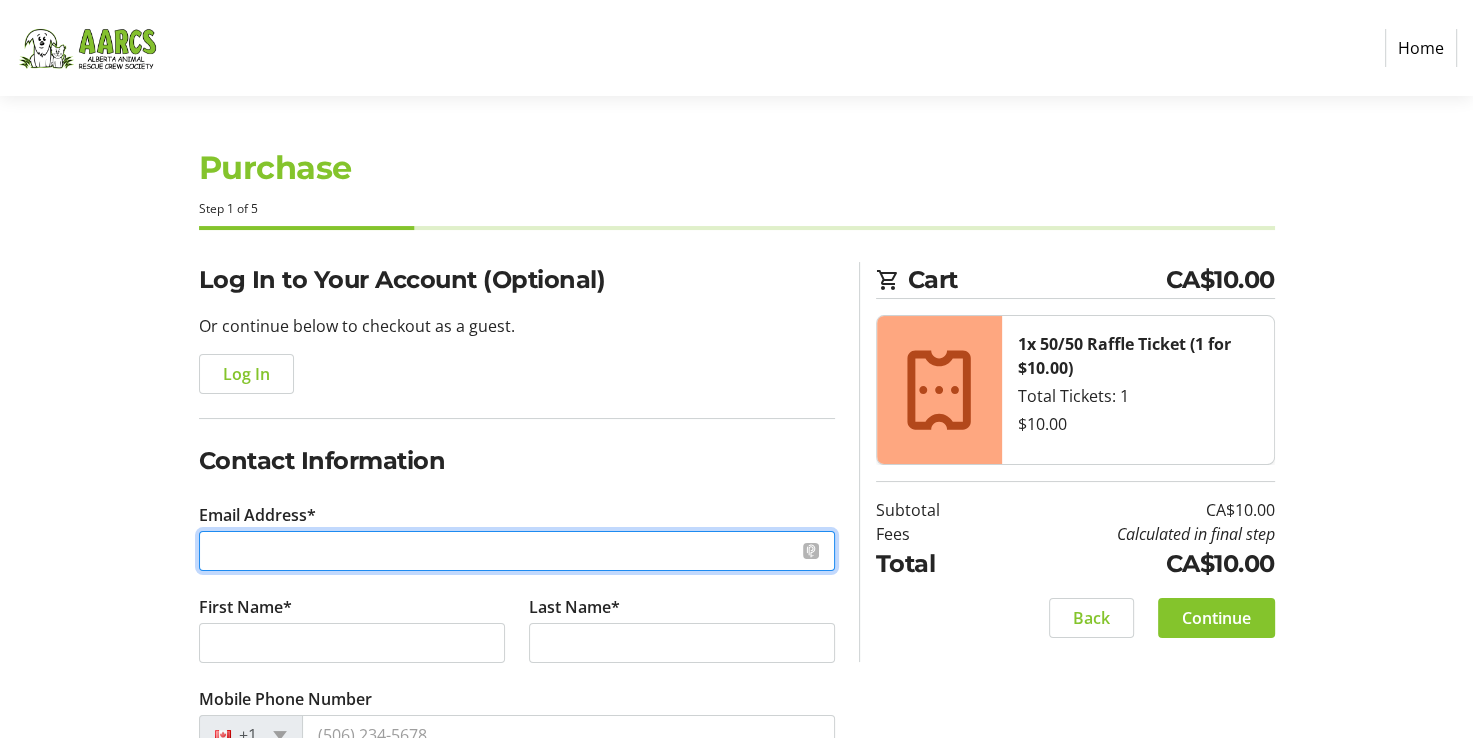 type on "[EMAIL]" 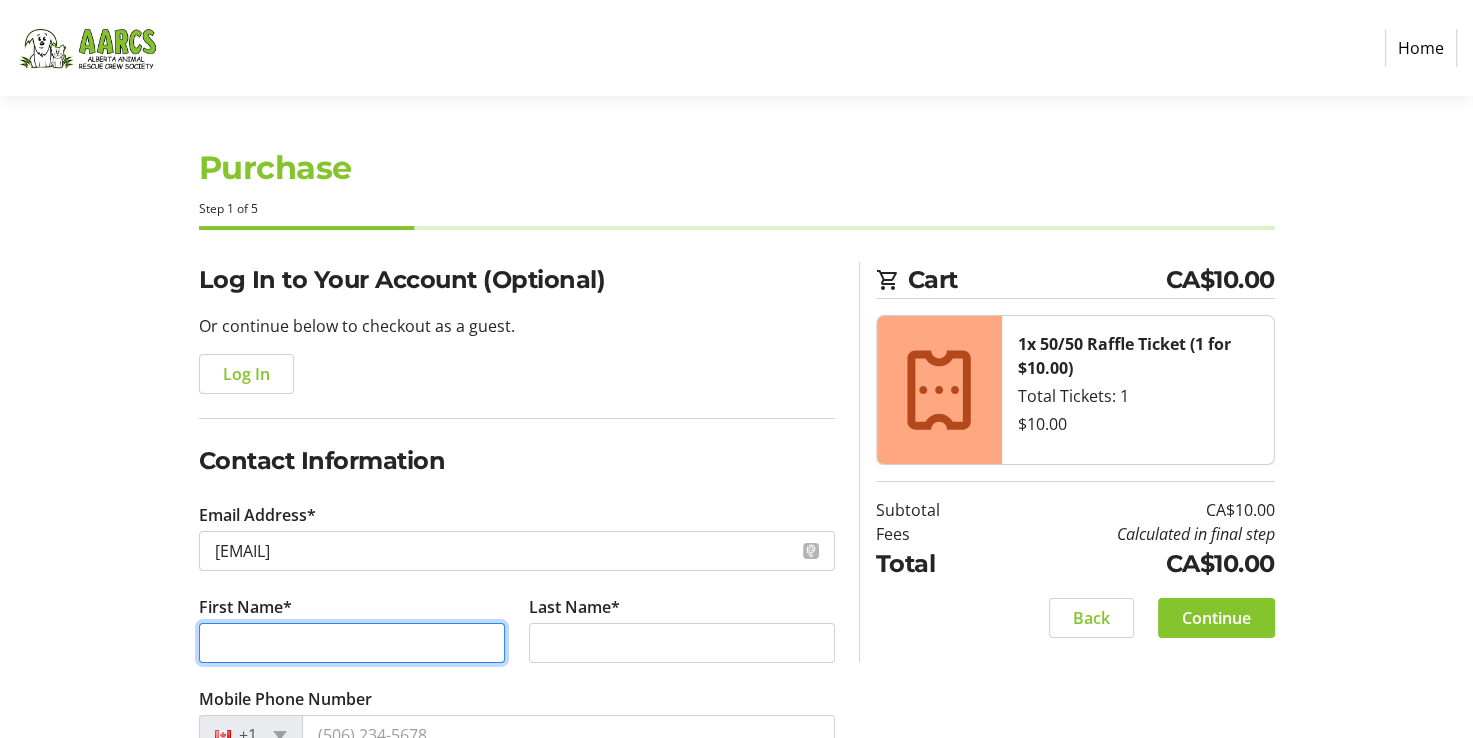 type on "Richard" 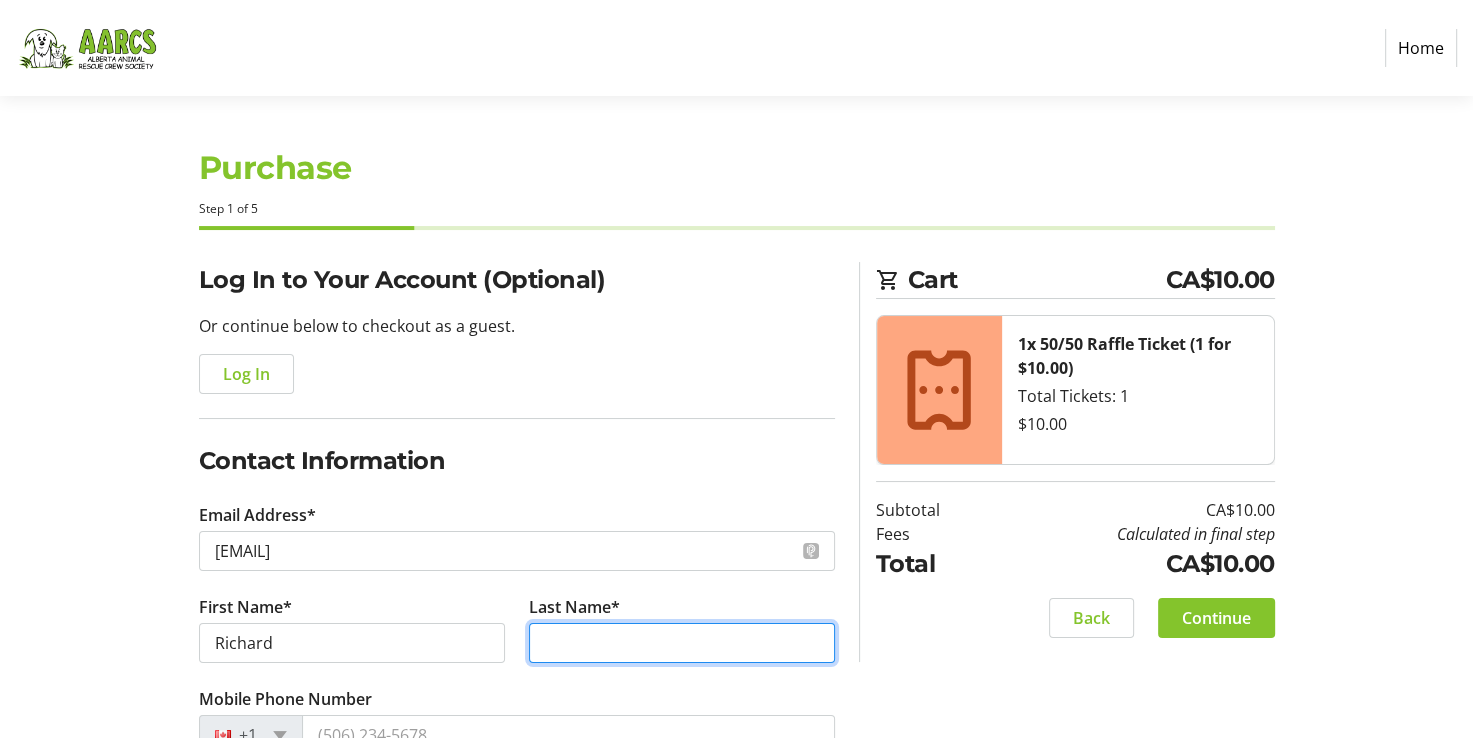 type on "[LAST]" 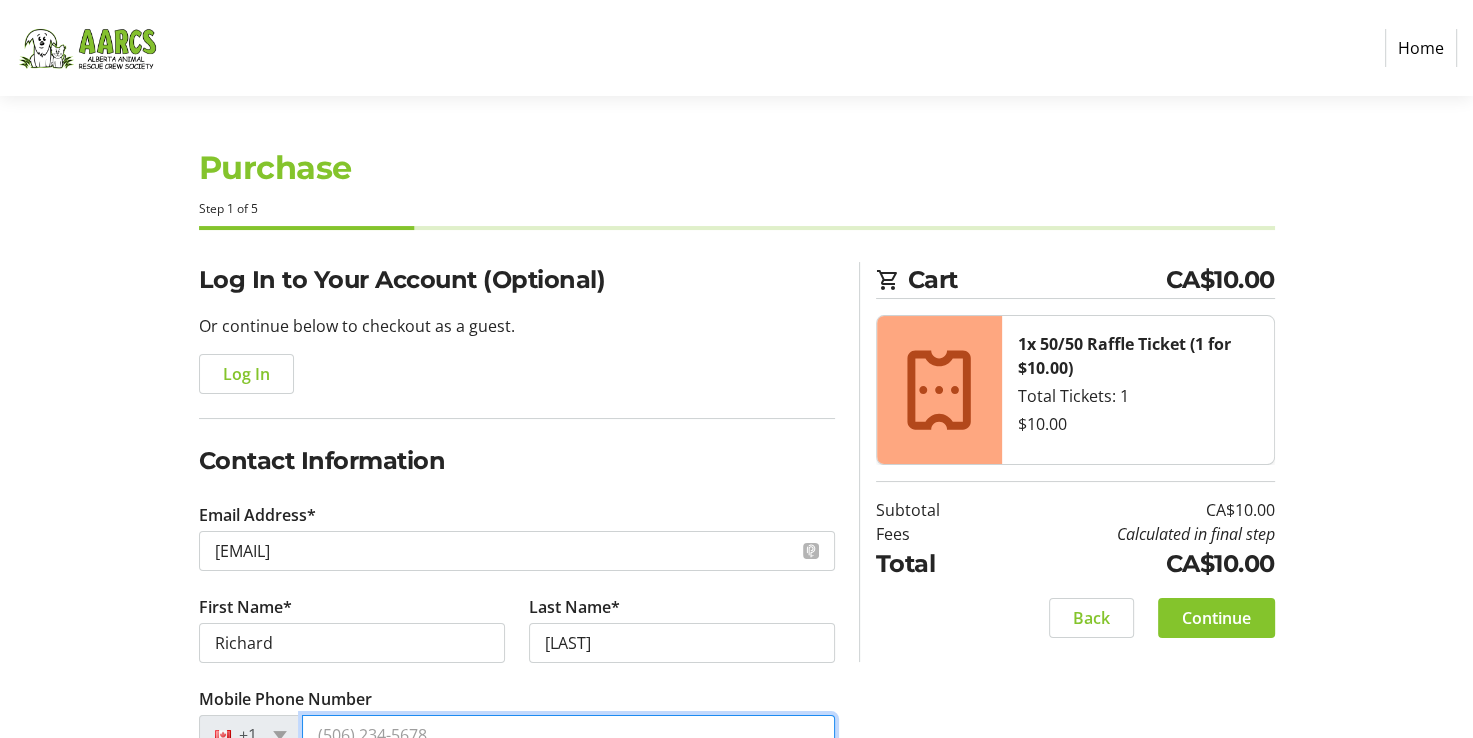 type on "[PHONE]" 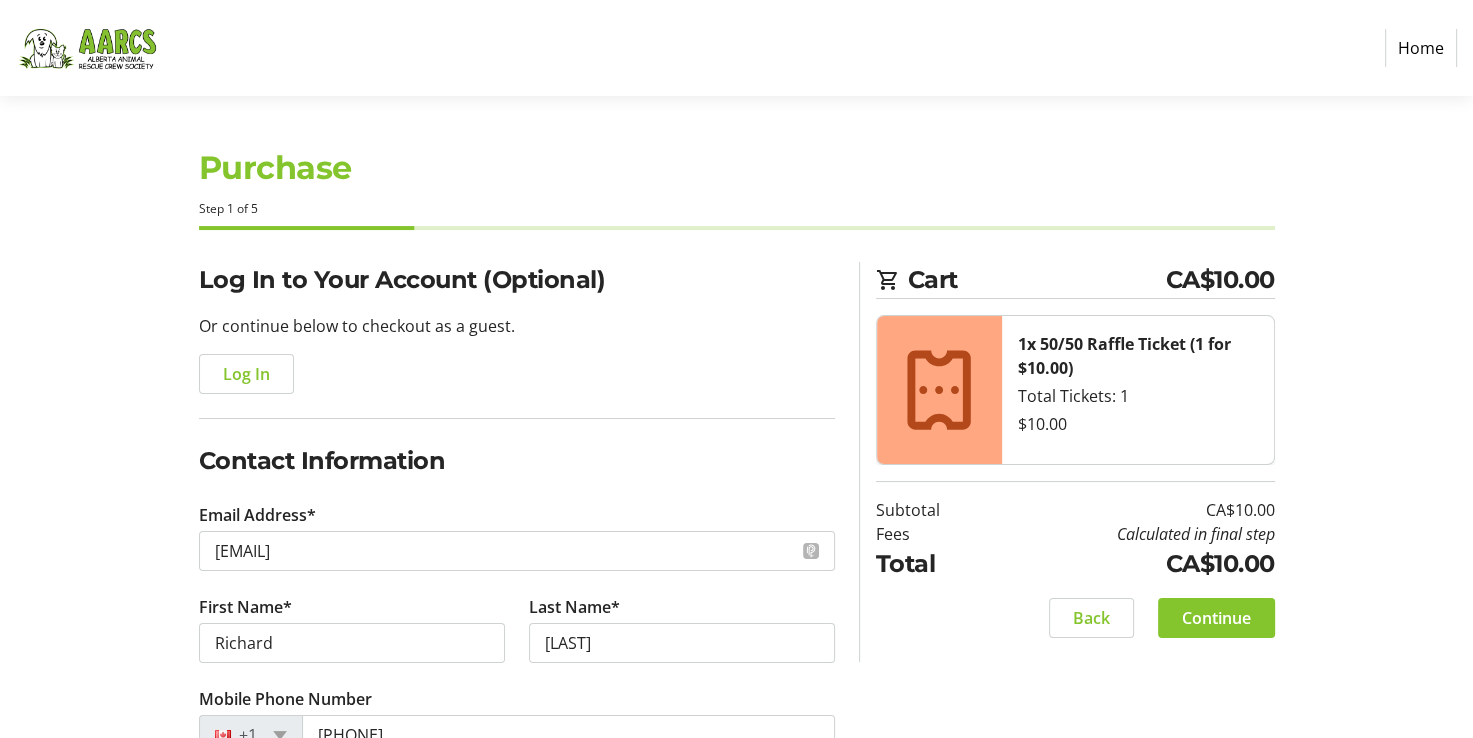 type on "[NUMBER] [STREET]" 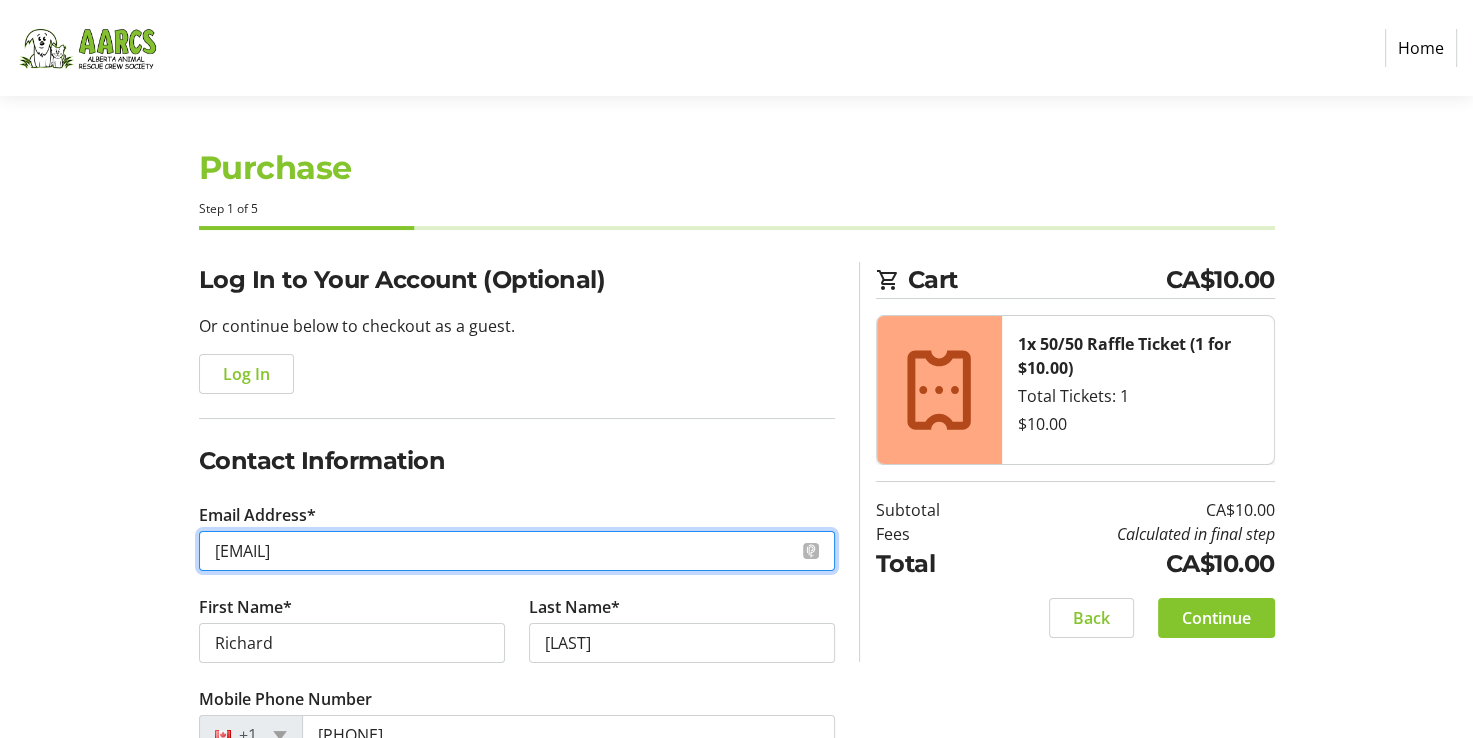 type on "[EMAIL]" 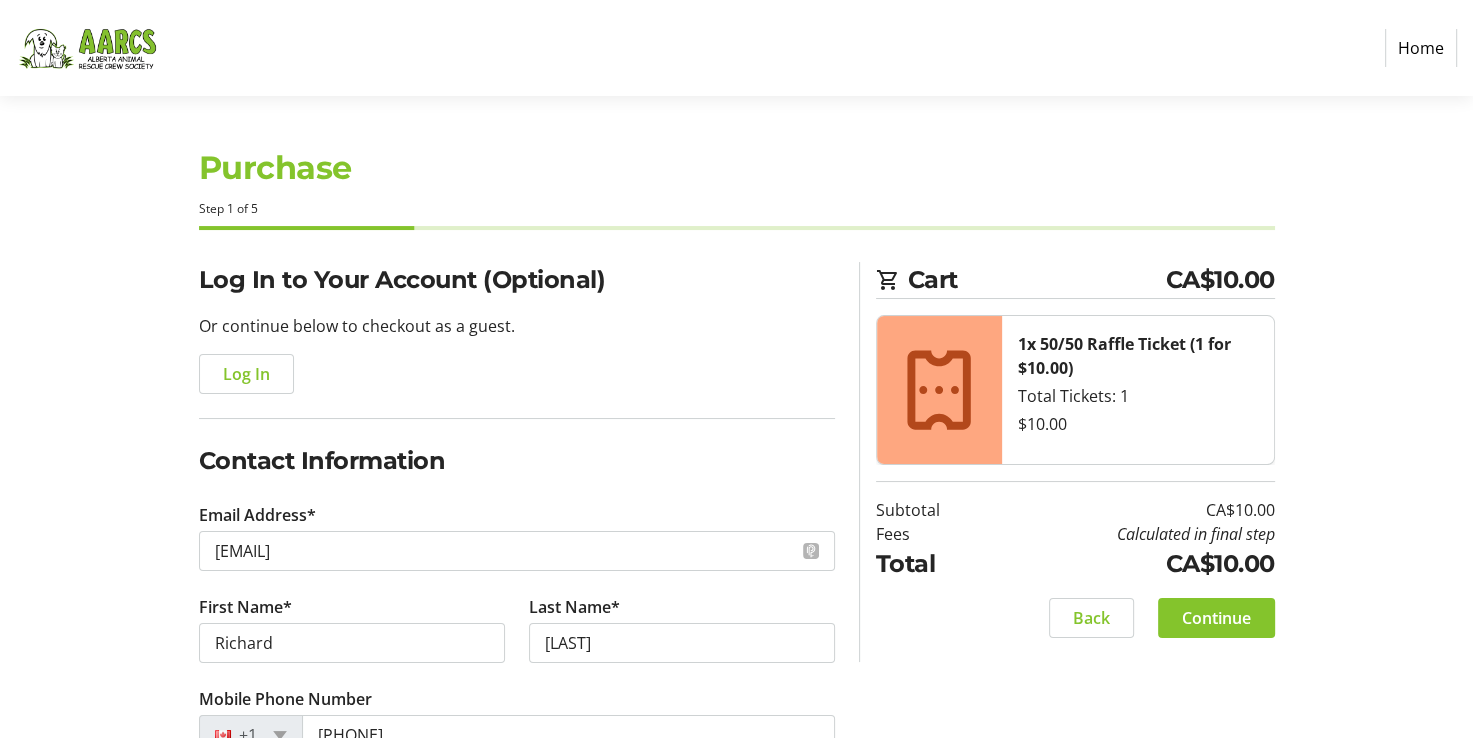 type on "N/A" 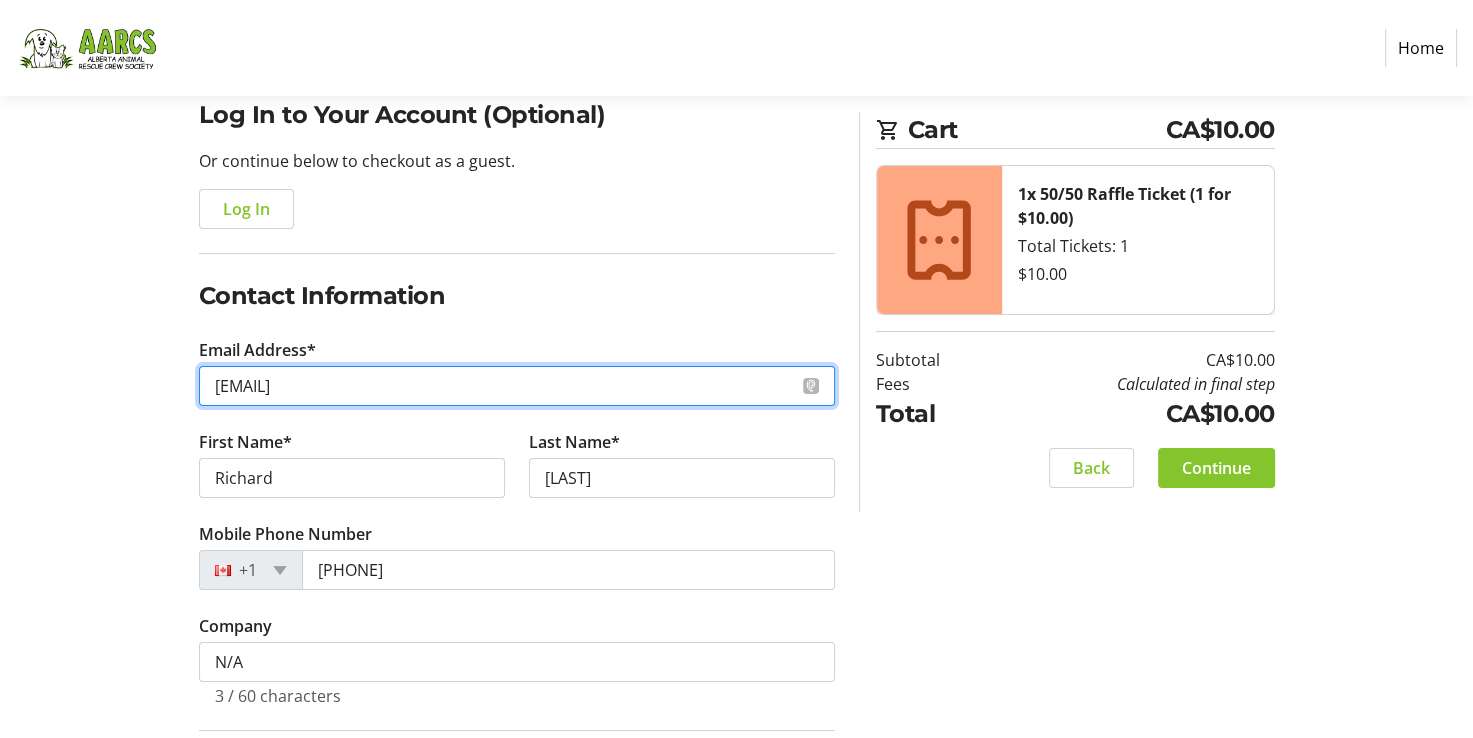 scroll, scrollTop: 200, scrollLeft: 0, axis: vertical 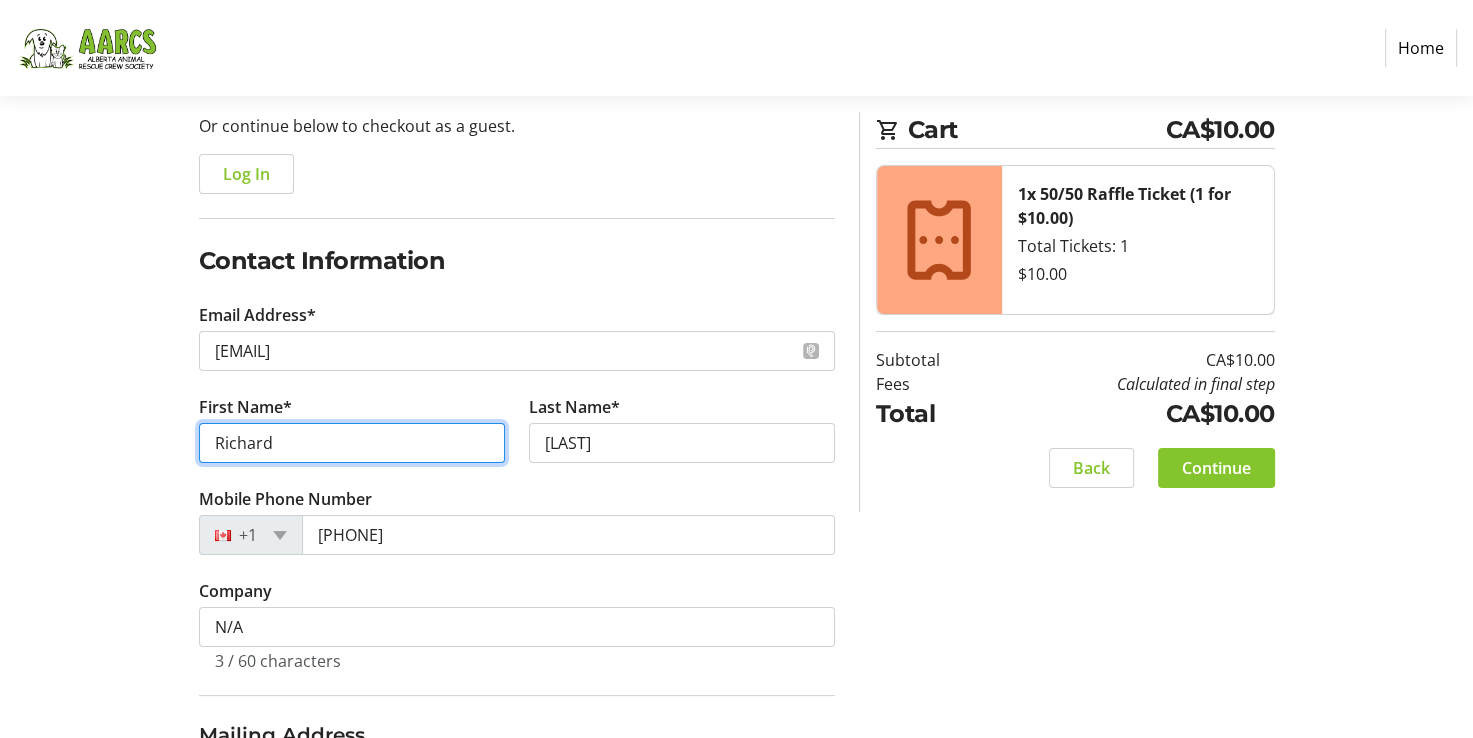 click on "Richard" at bounding box center [352, 443] 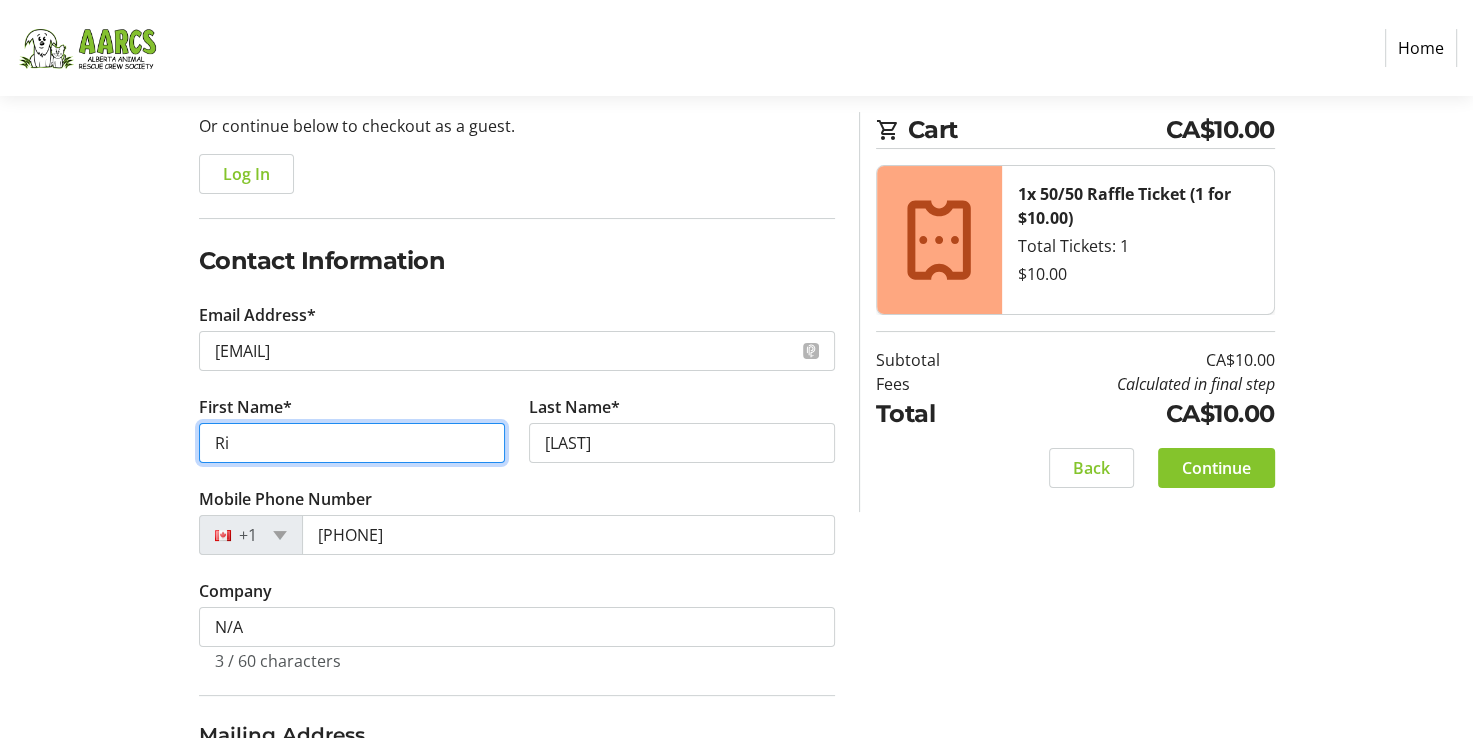 type on "R" 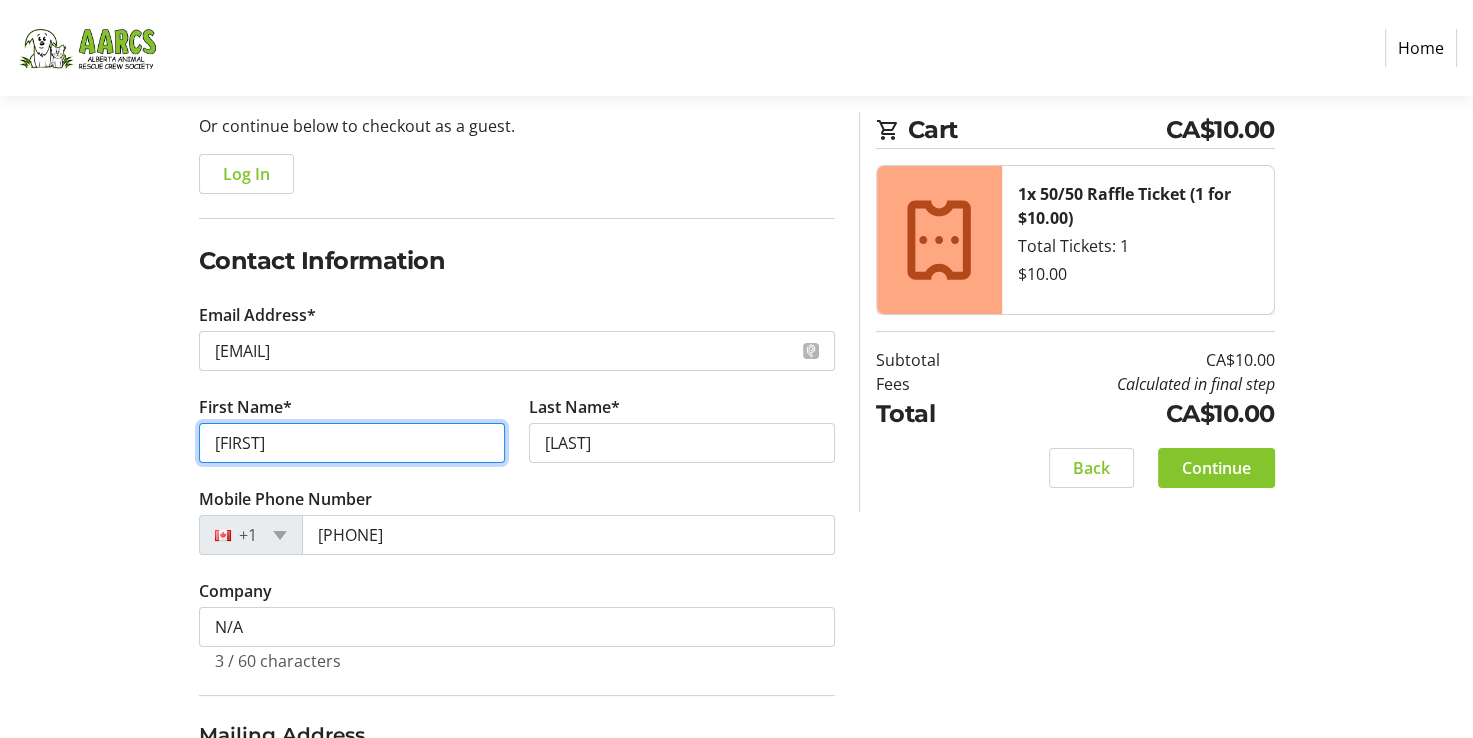 type on "[FIRST]" 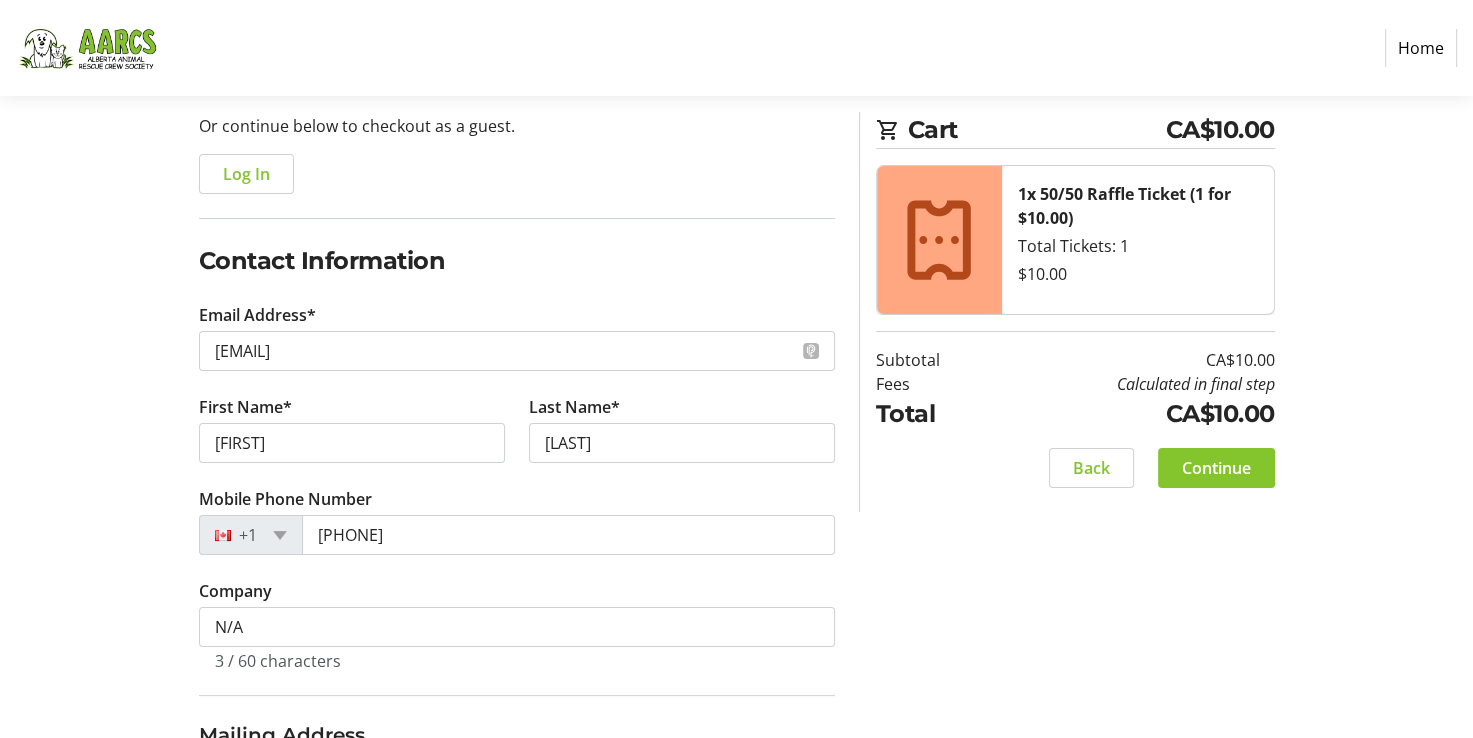 type on "[STREET]" 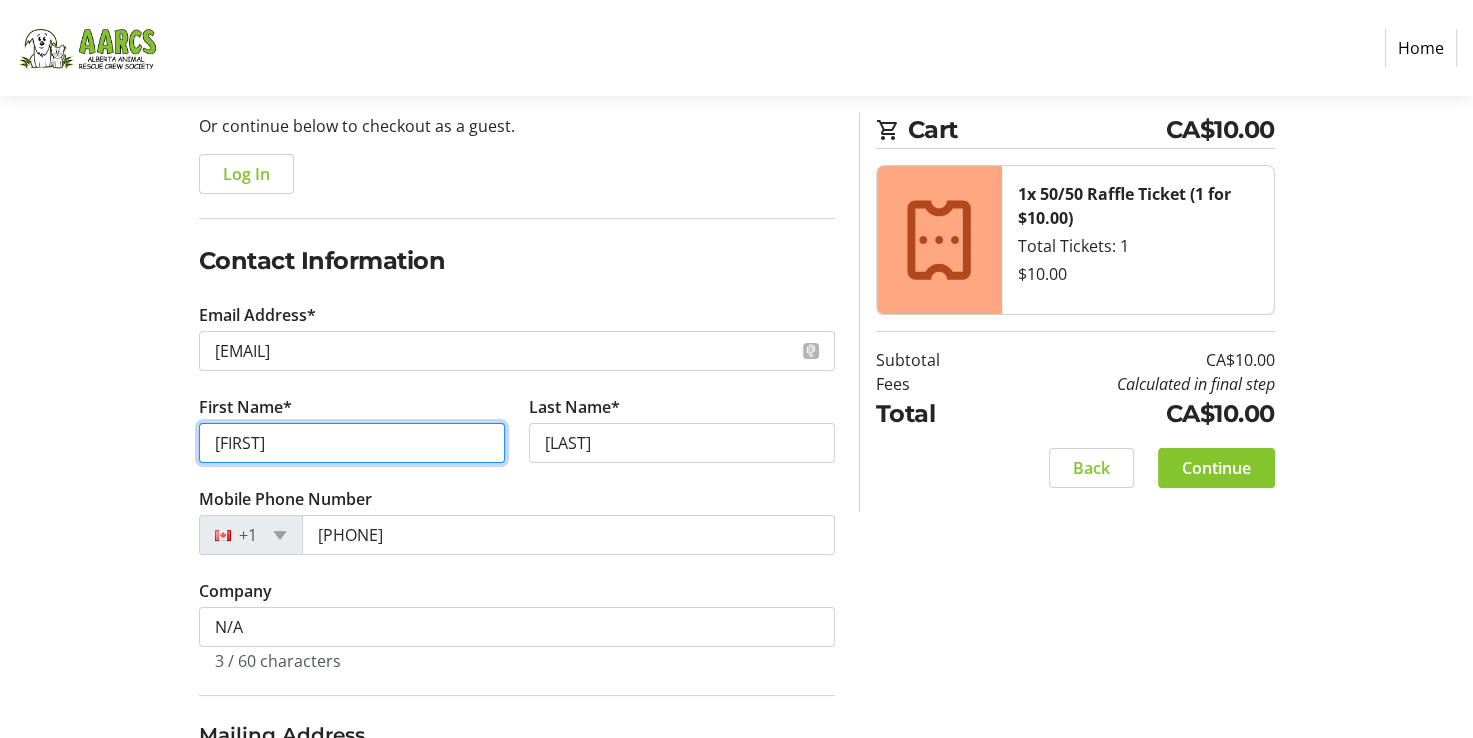 type on "[FIRST]" 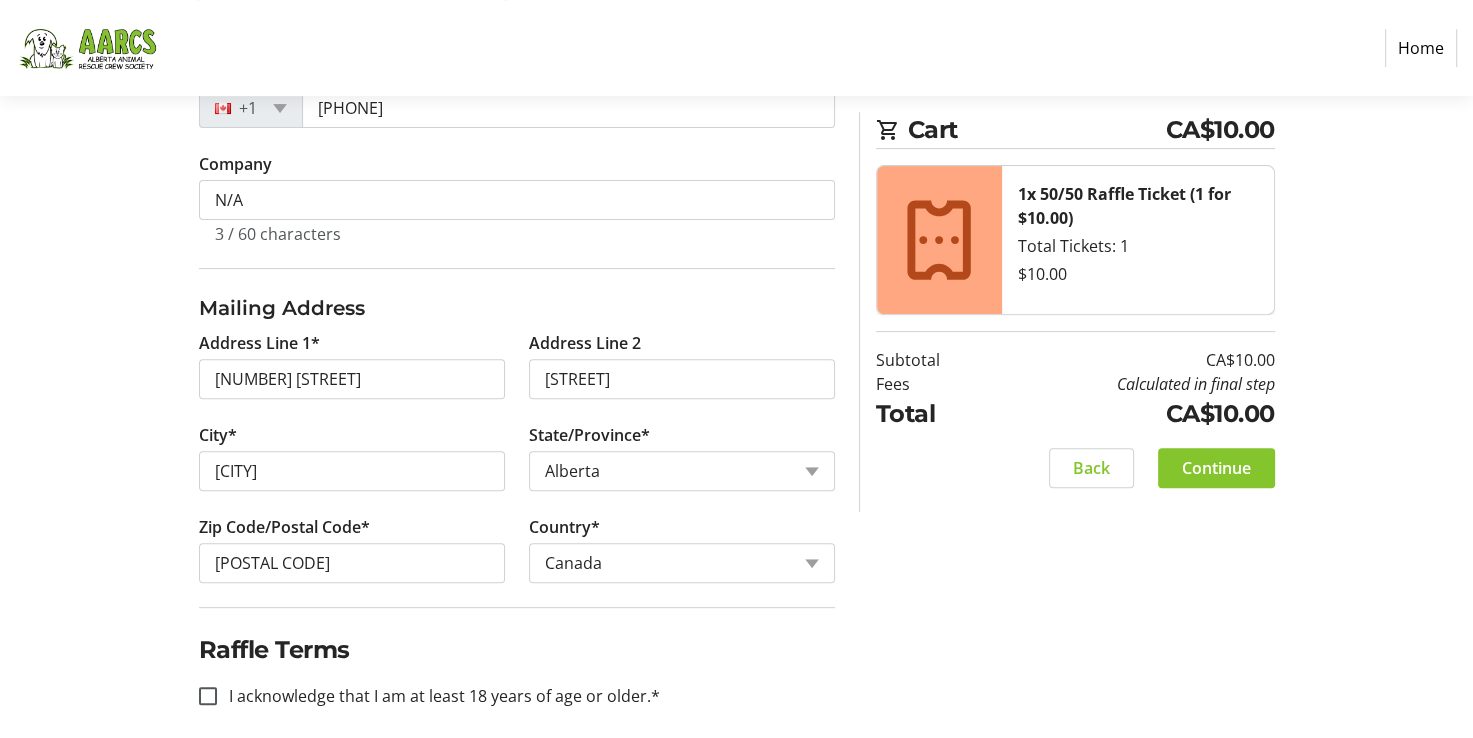 scroll, scrollTop: 641, scrollLeft: 0, axis: vertical 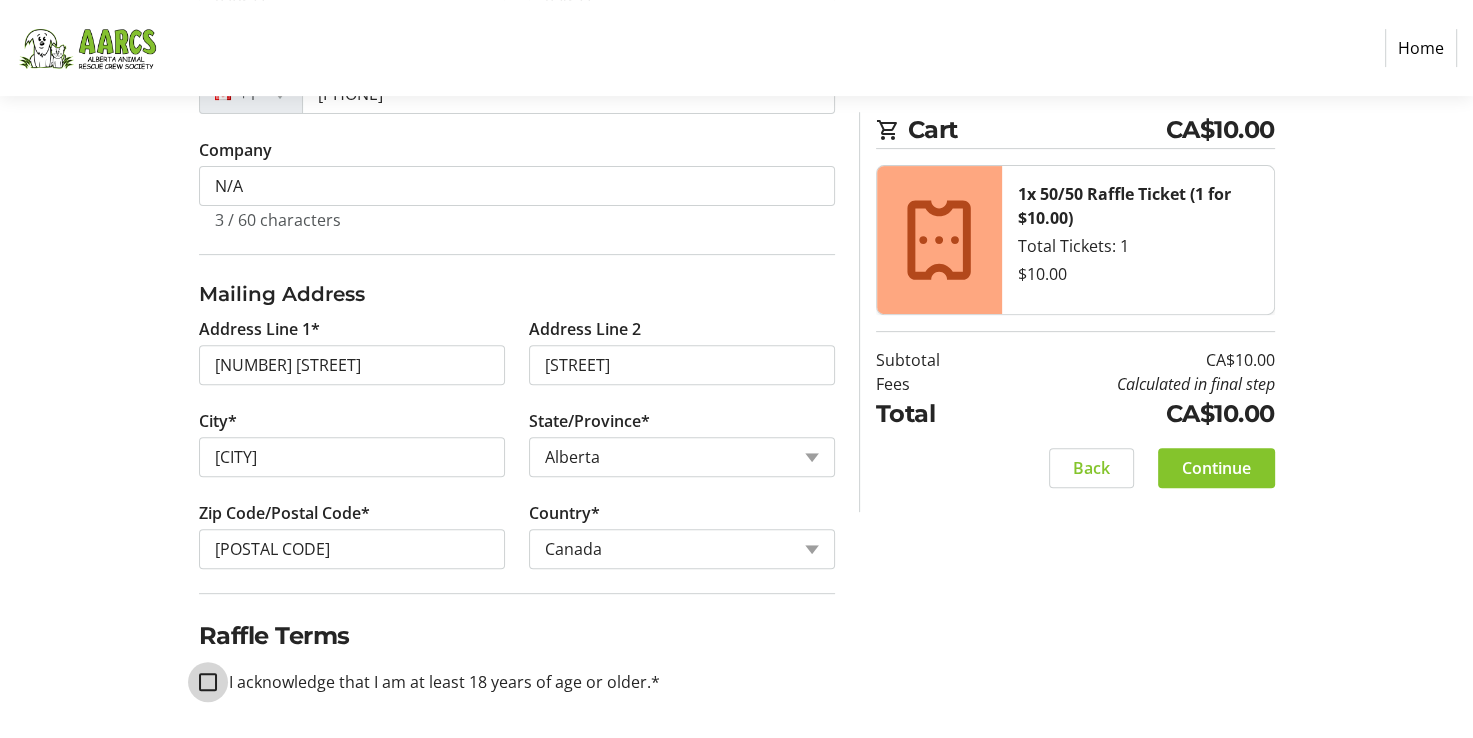 click on "I acknowledge that I am at least 18 years of age or older.*" at bounding box center [208, 682] 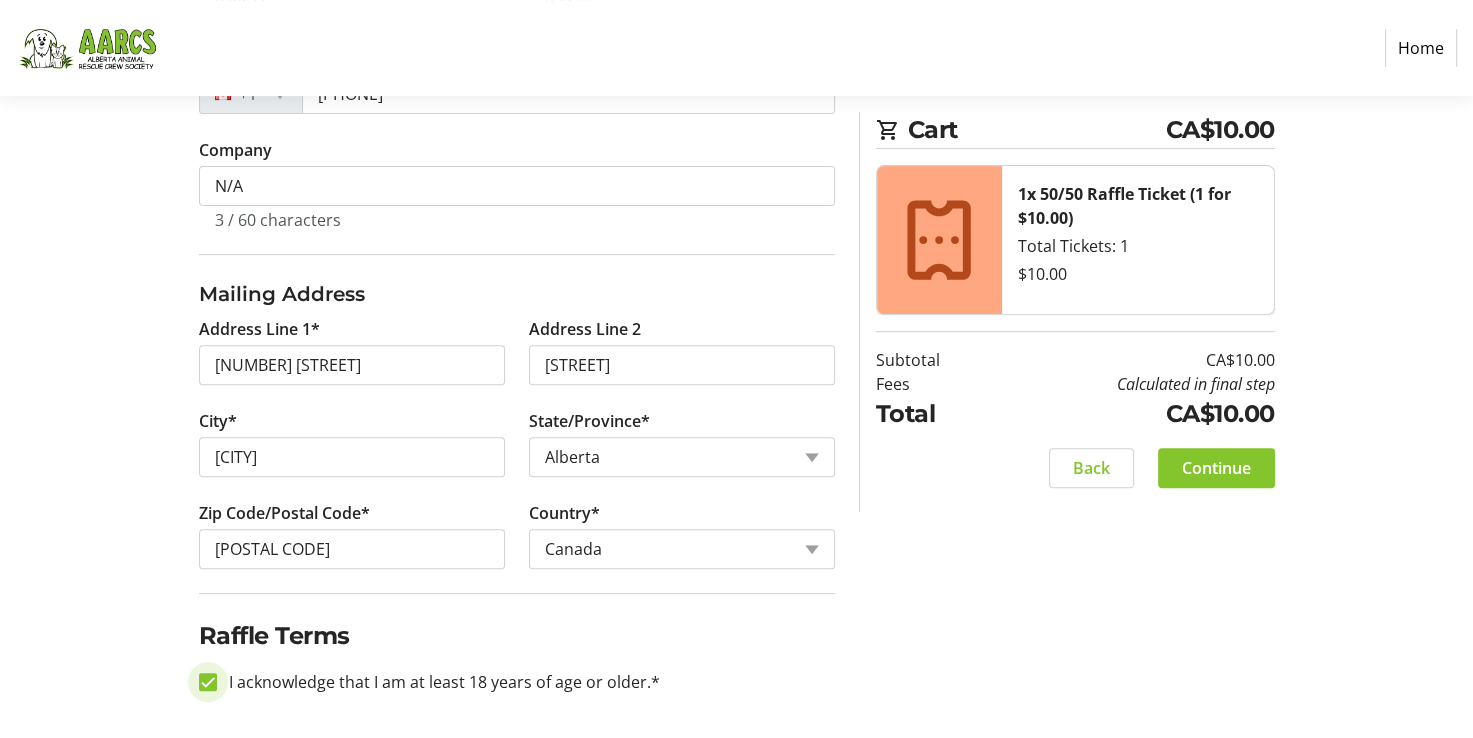 checkbox on "true" 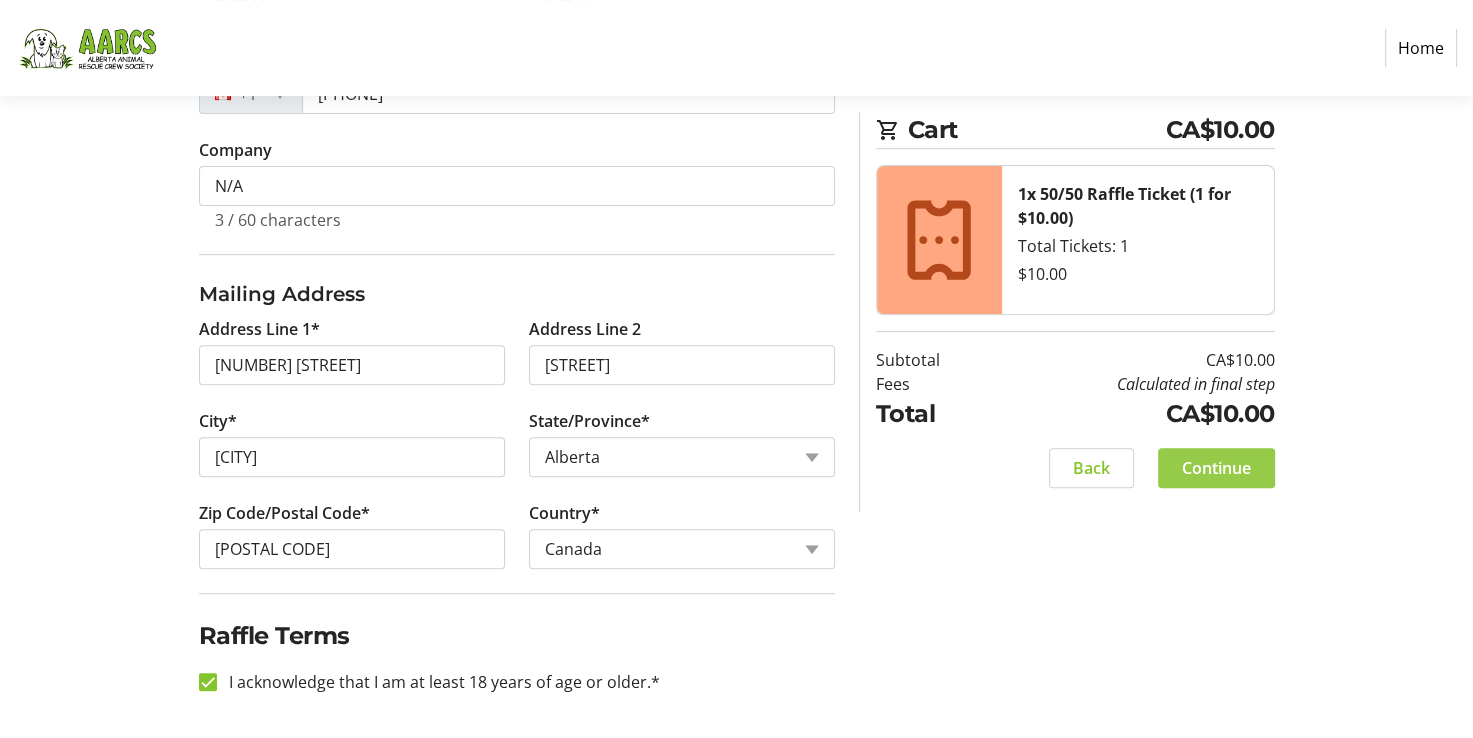 click on "Continue" 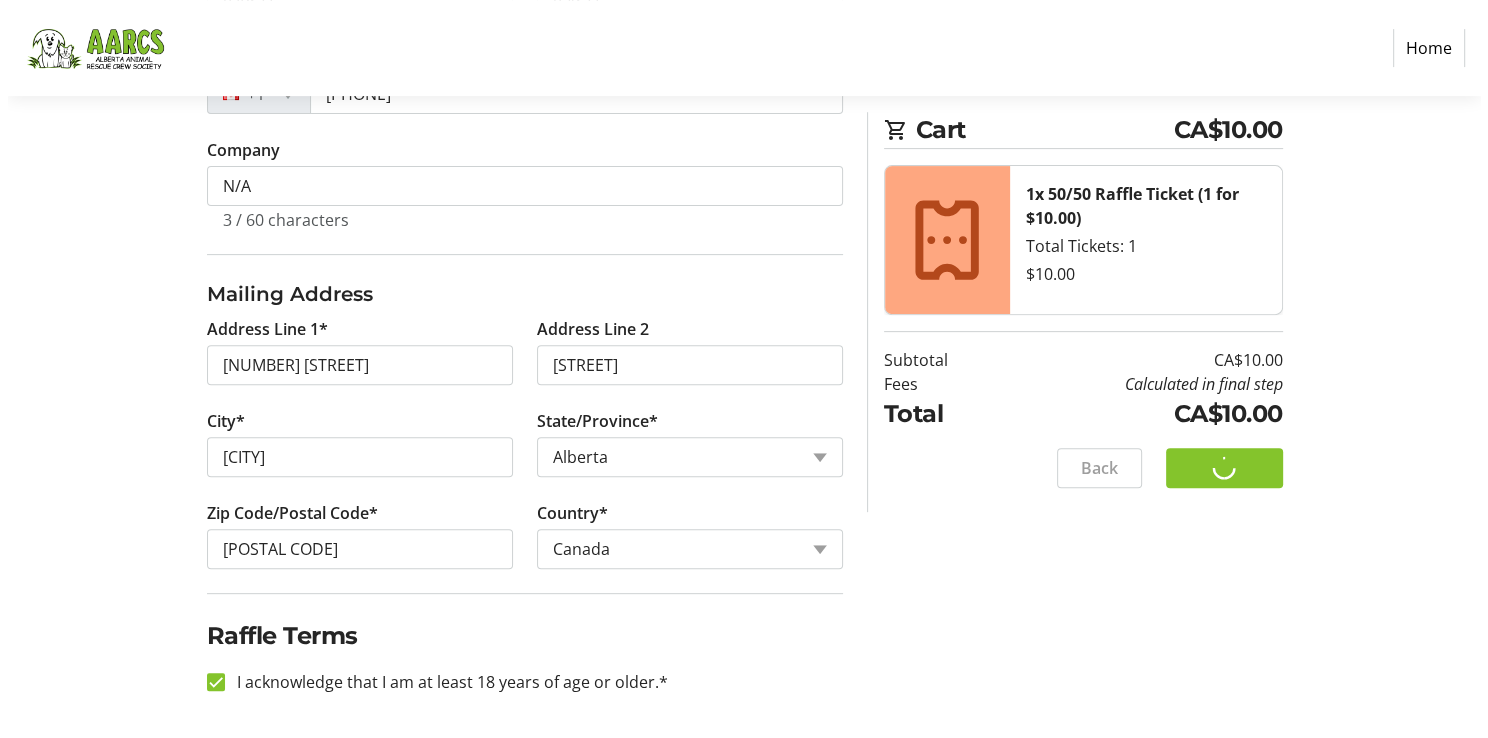 scroll, scrollTop: 0, scrollLeft: 0, axis: both 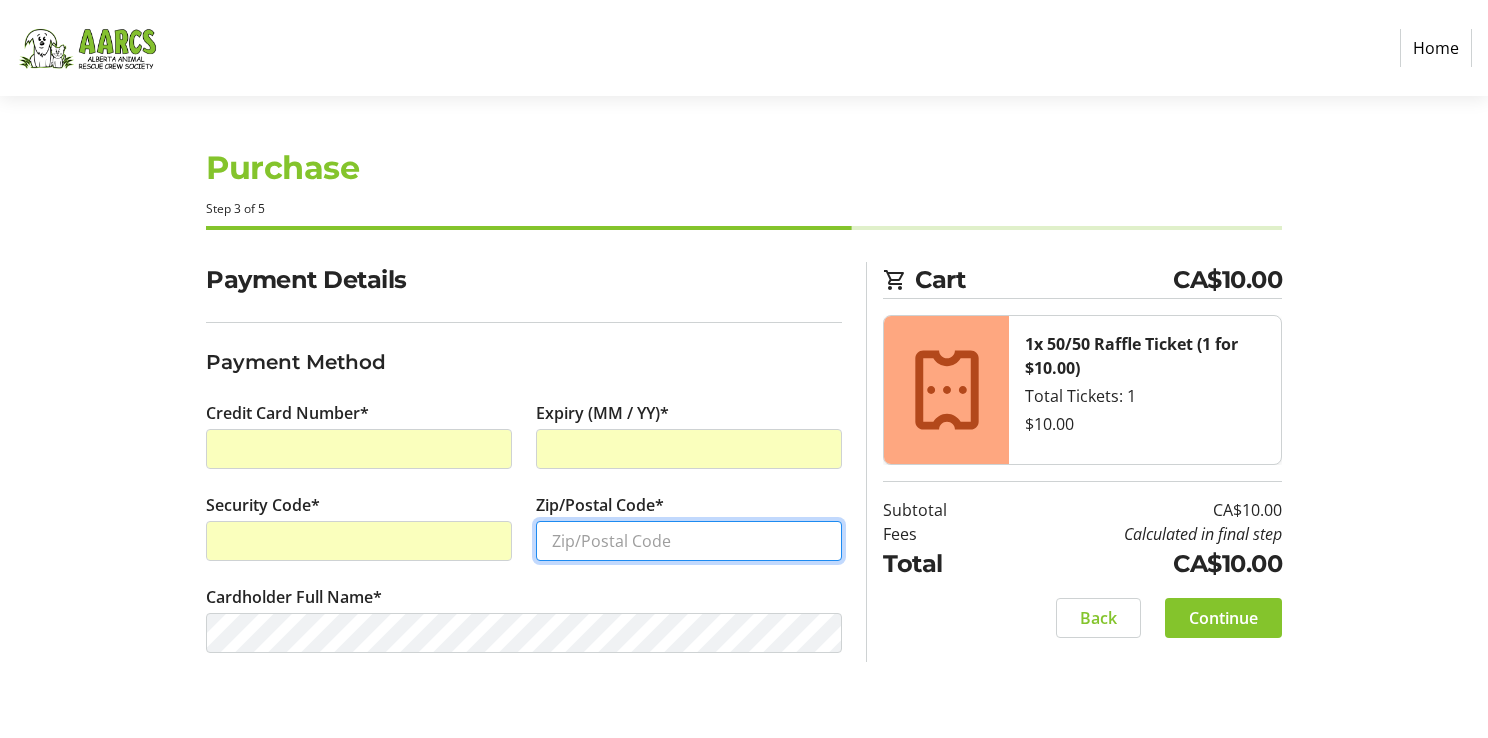 click on "Zip/Postal Code*" at bounding box center [689, 541] 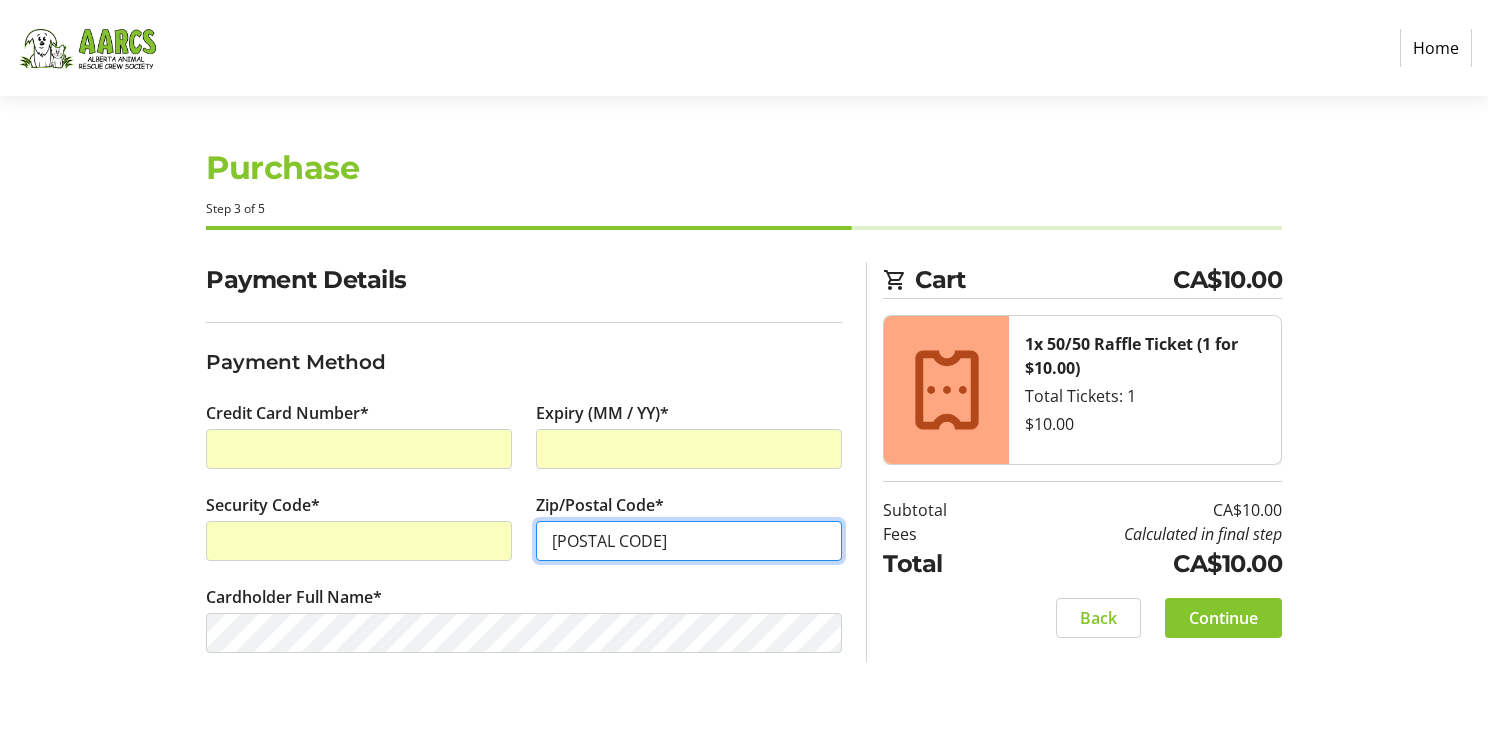 type on "[POSTAL CODE]" 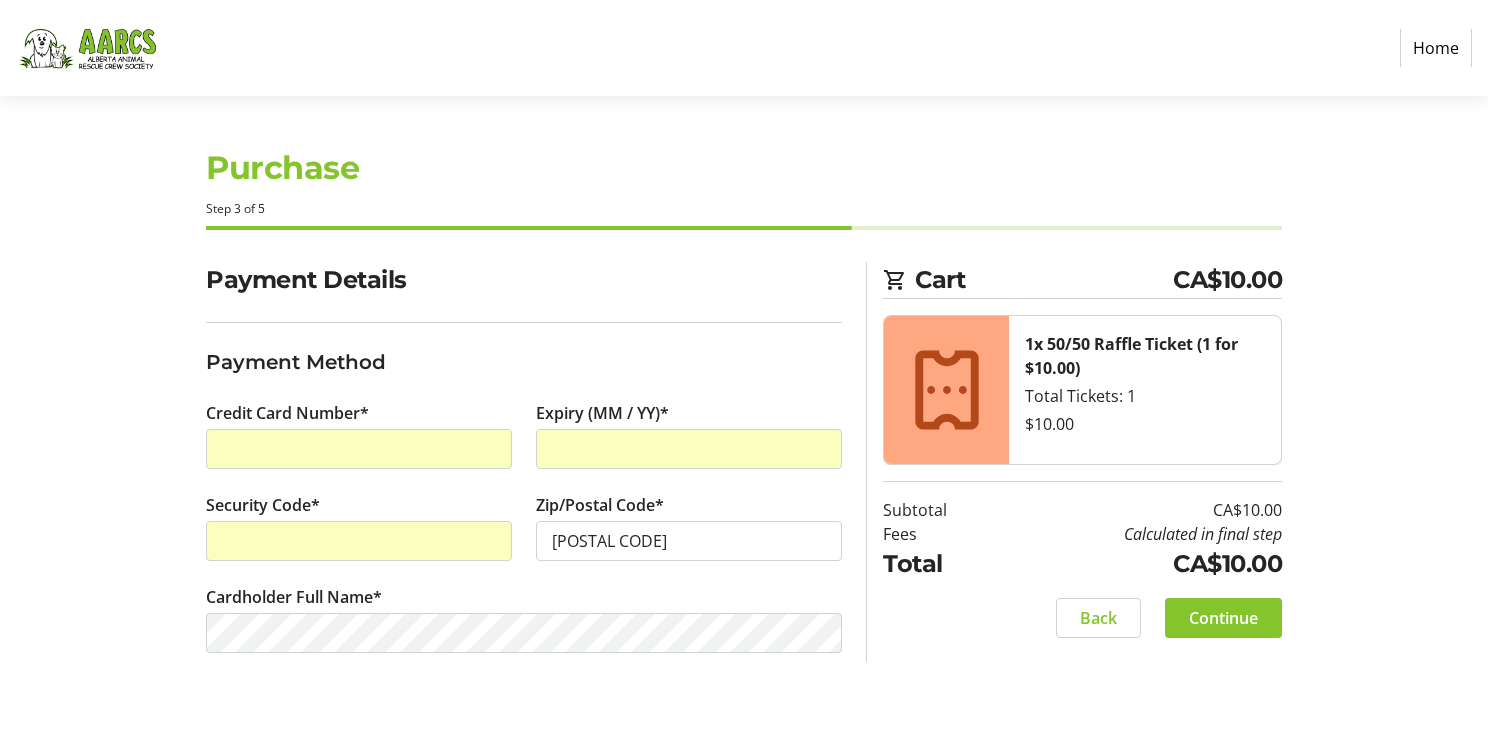 click at bounding box center [359, 449] 